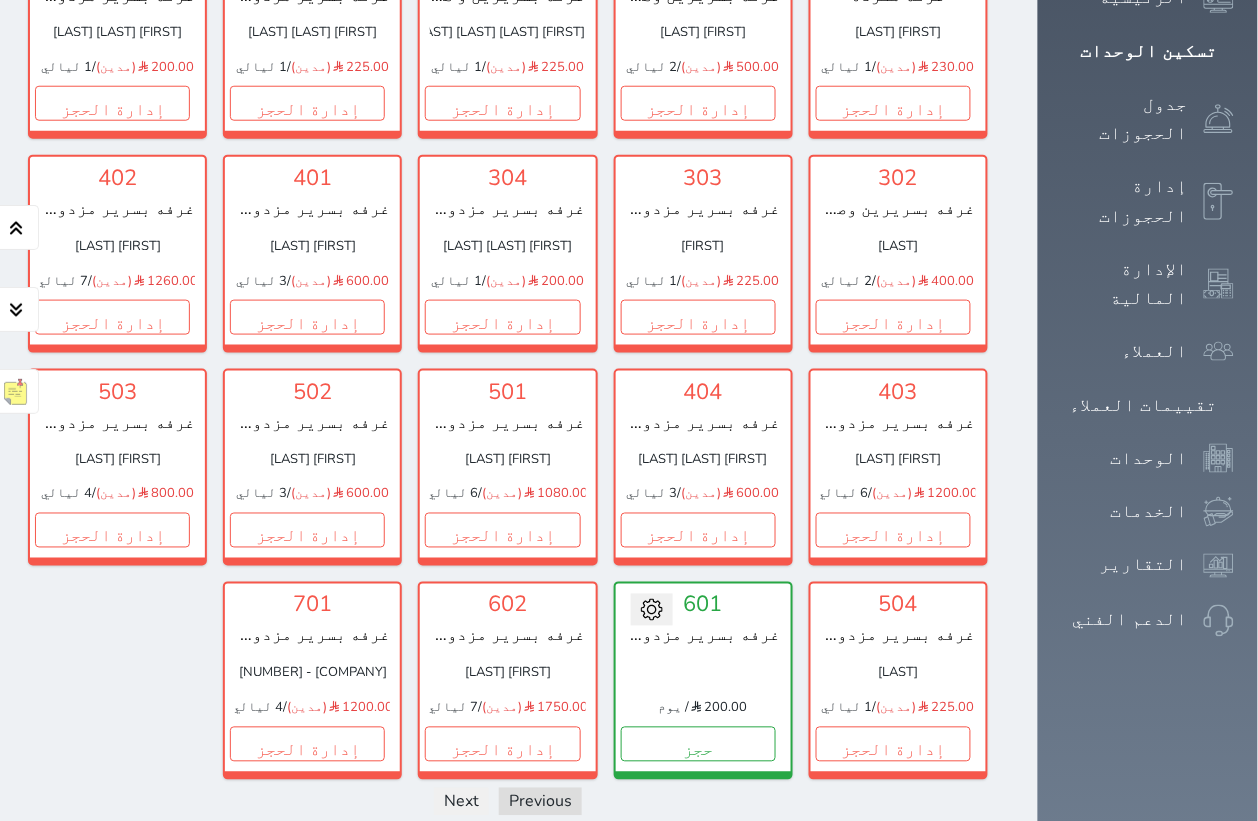 scroll, scrollTop: 327, scrollLeft: 0, axis: vertical 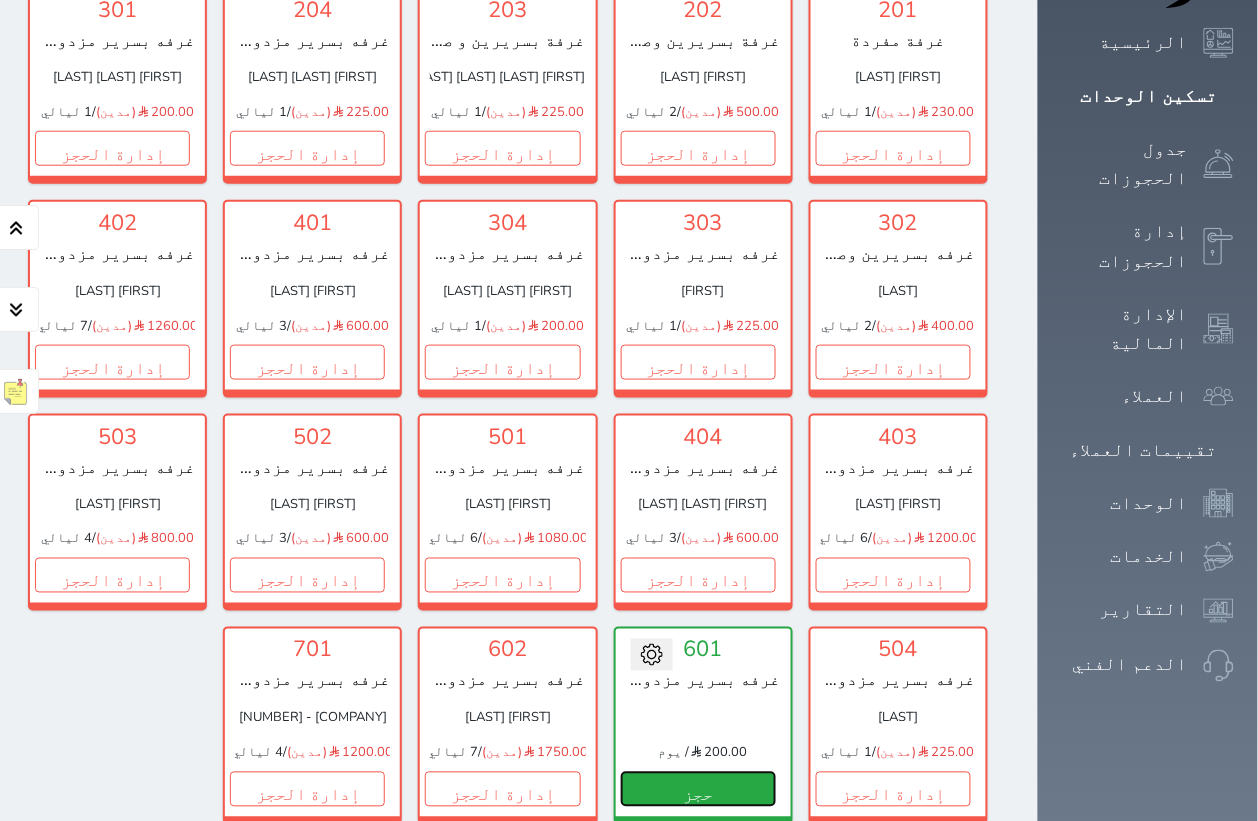 click on "حجز" at bounding box center [698, 789] 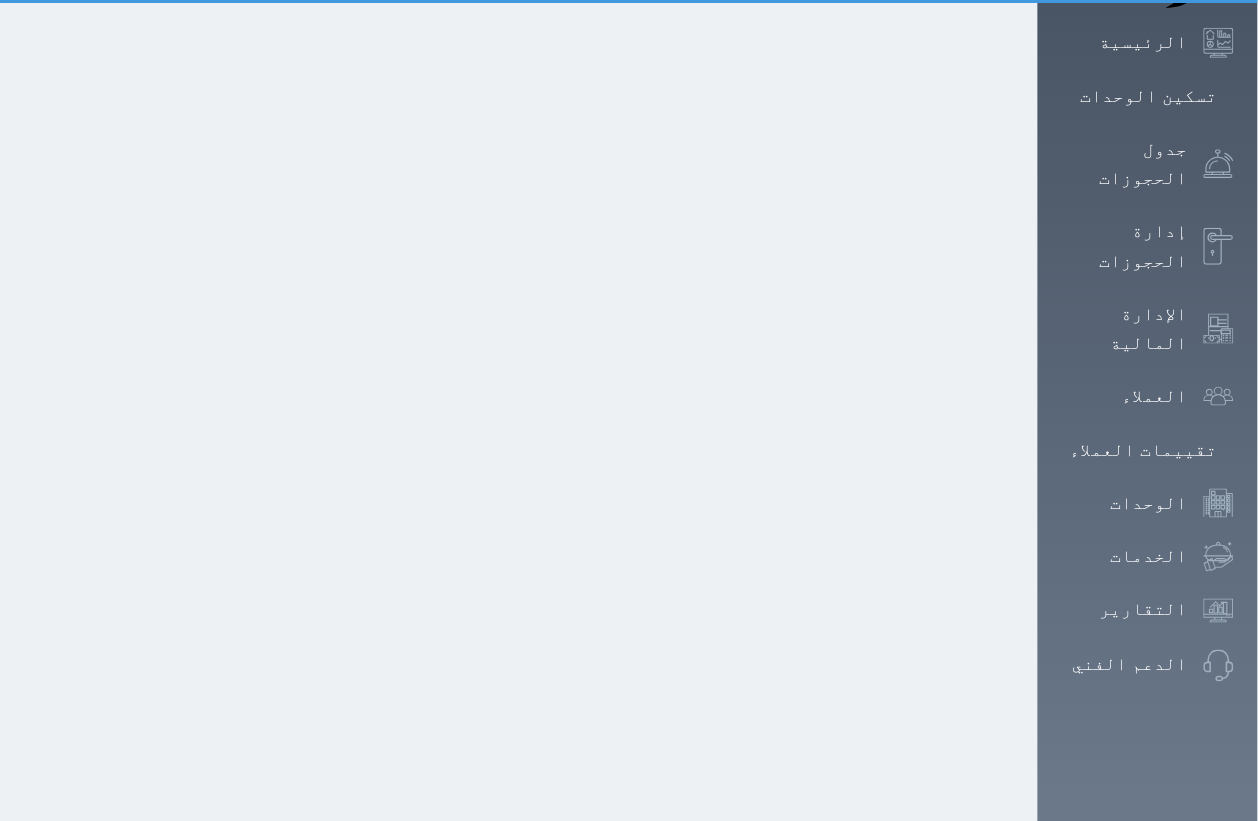 scroll, scrollTop: 36, scrollLeft: 0, axis: vertical 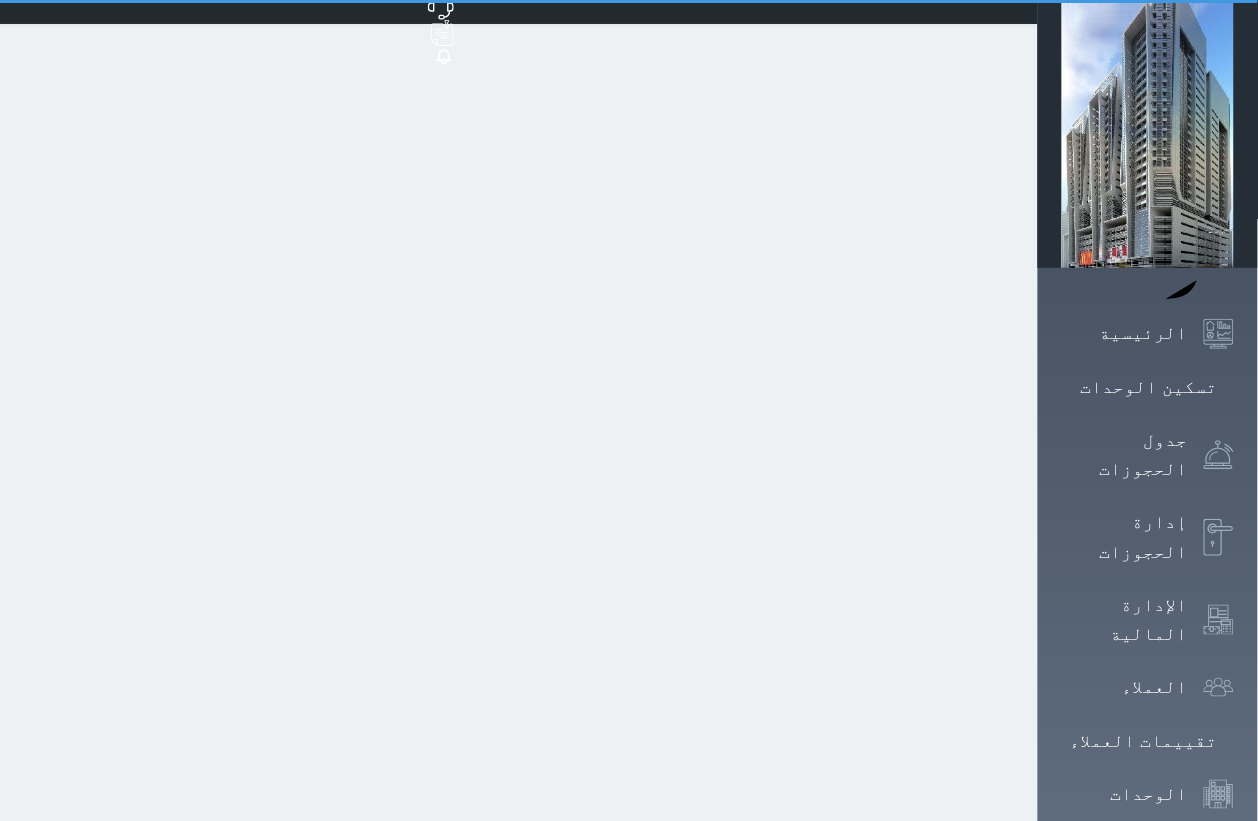 select on "1" 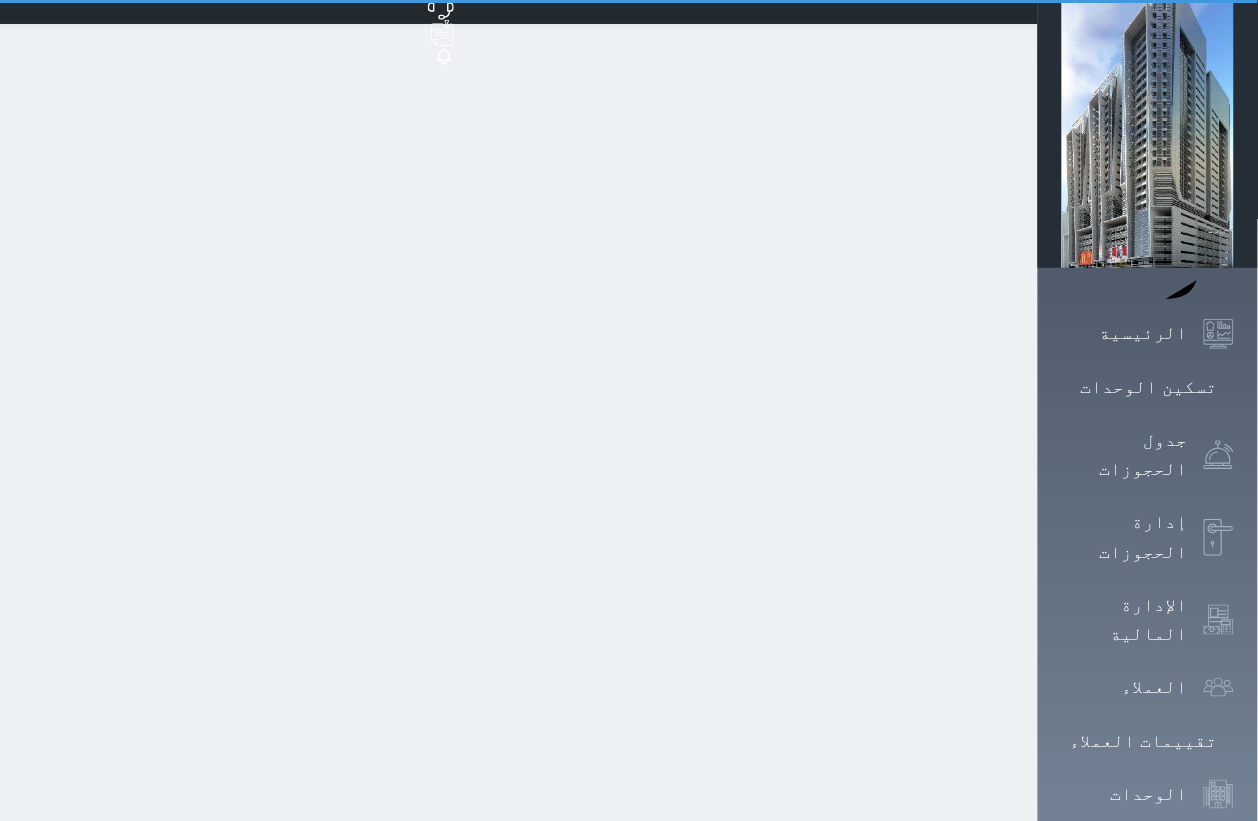 scroll, scrollTop: 0, scrollLeft: 0, axis: both 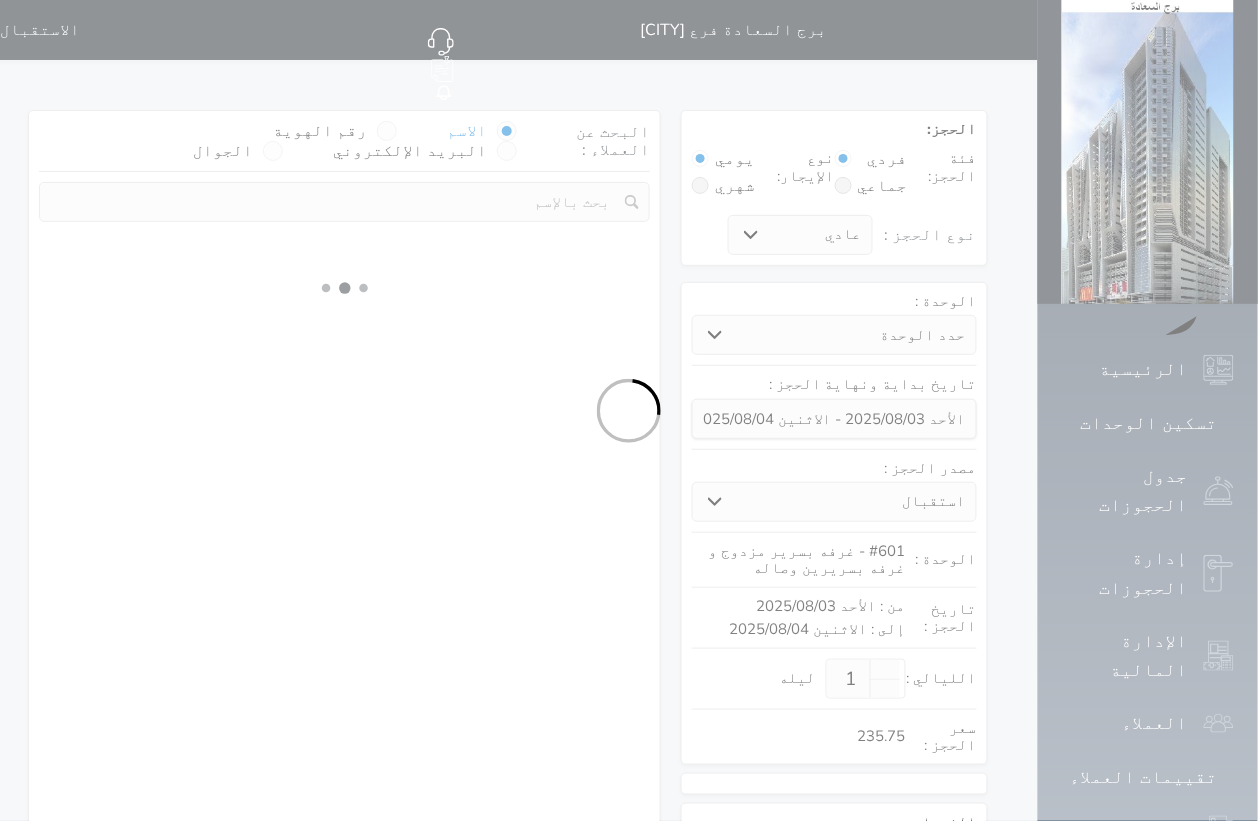 select on "1501" 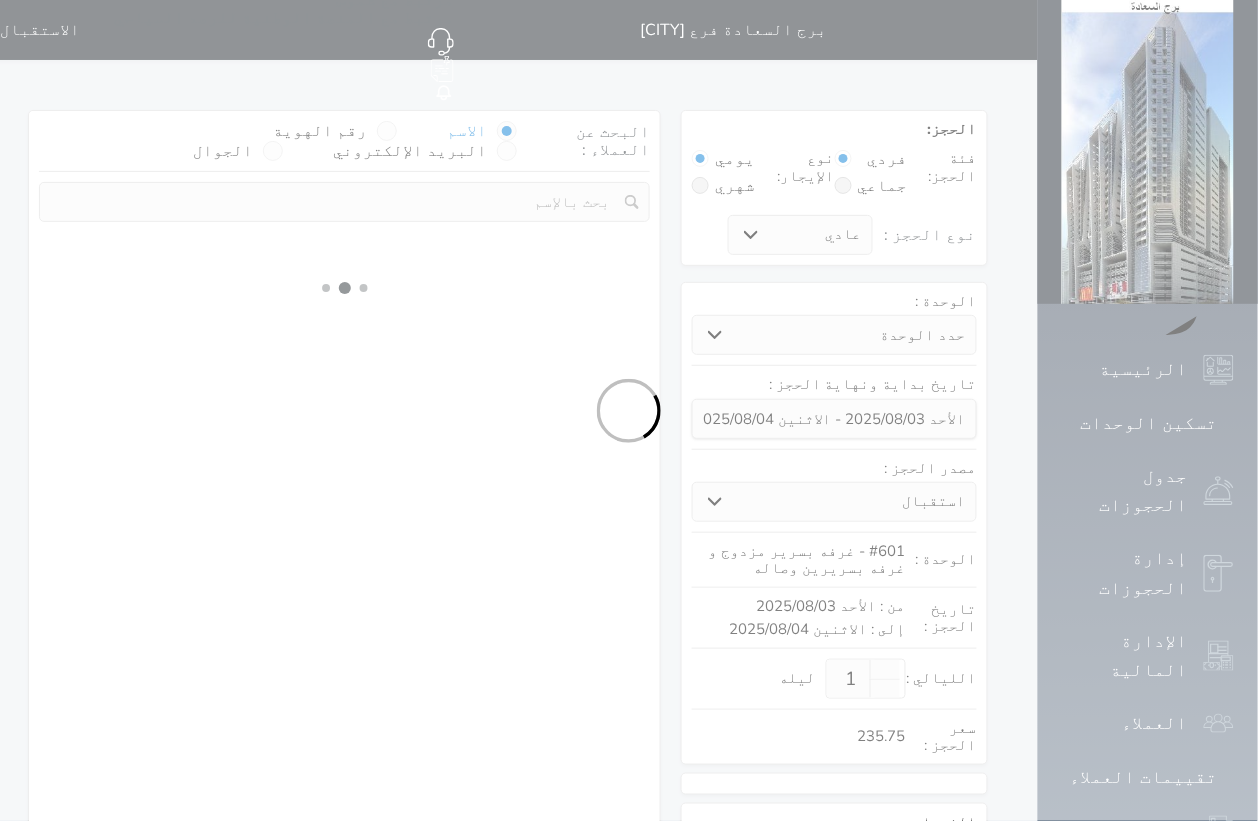 select on "1" 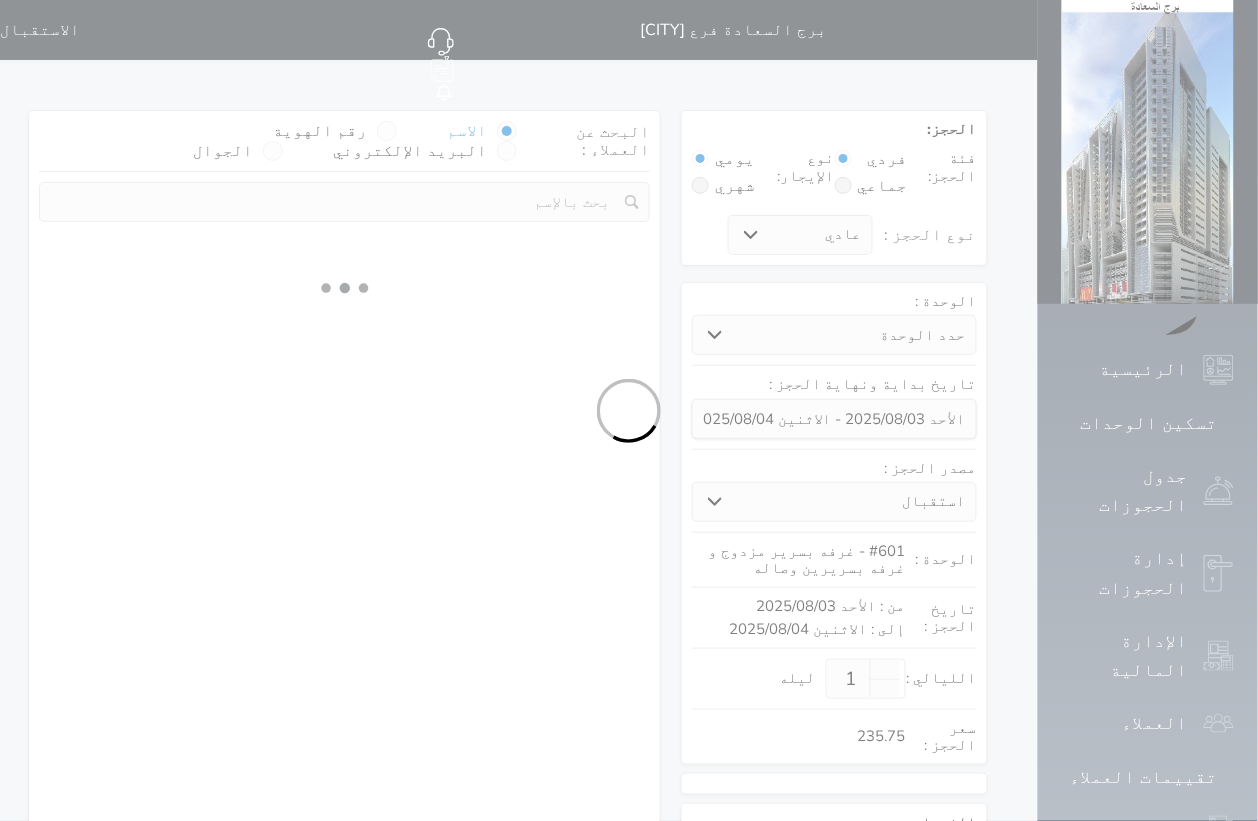 select on "113" 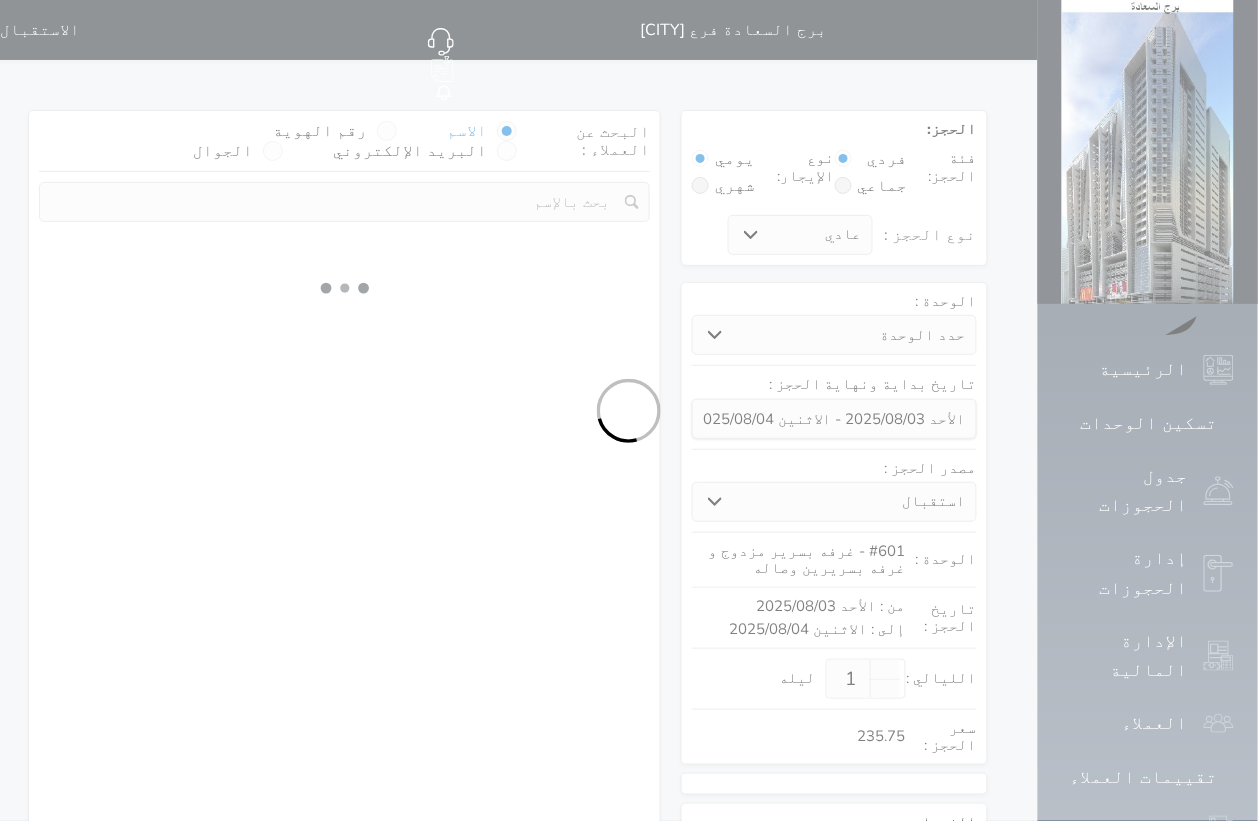 select on "1" 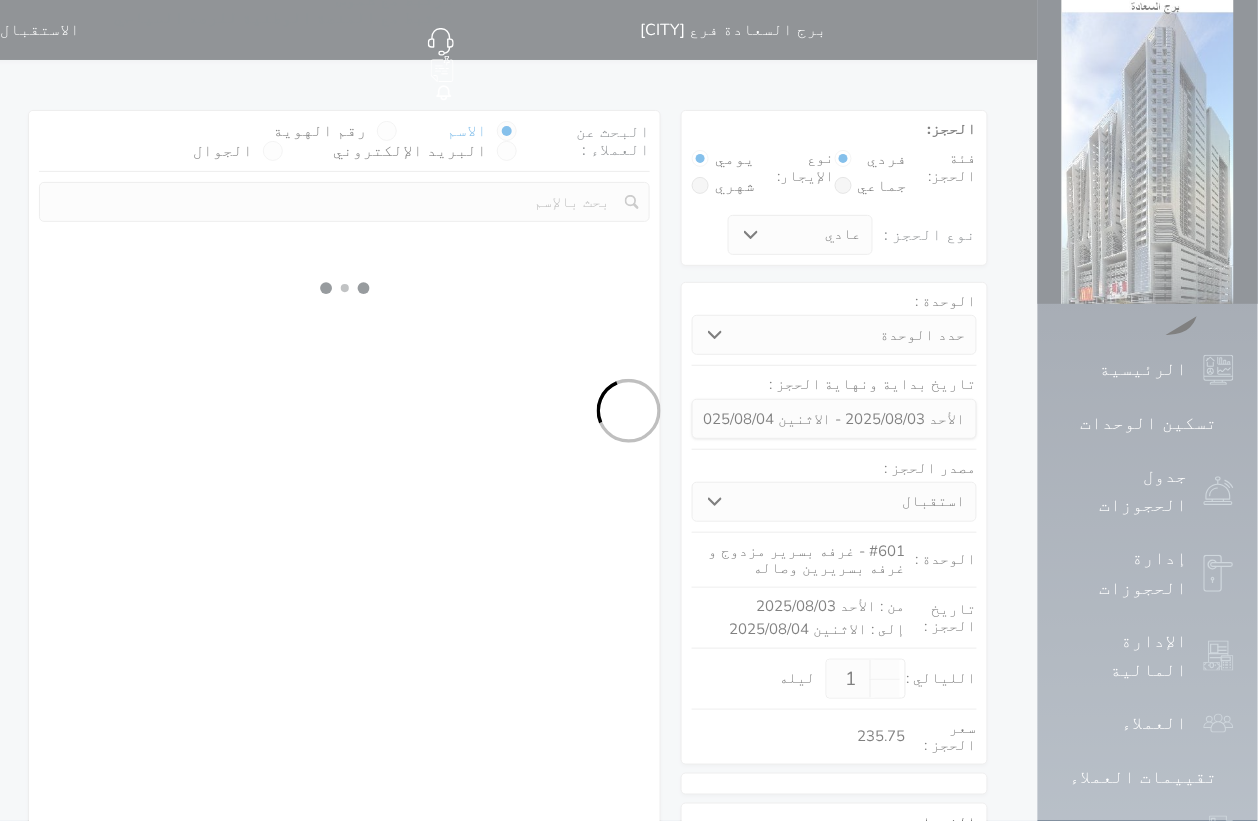select 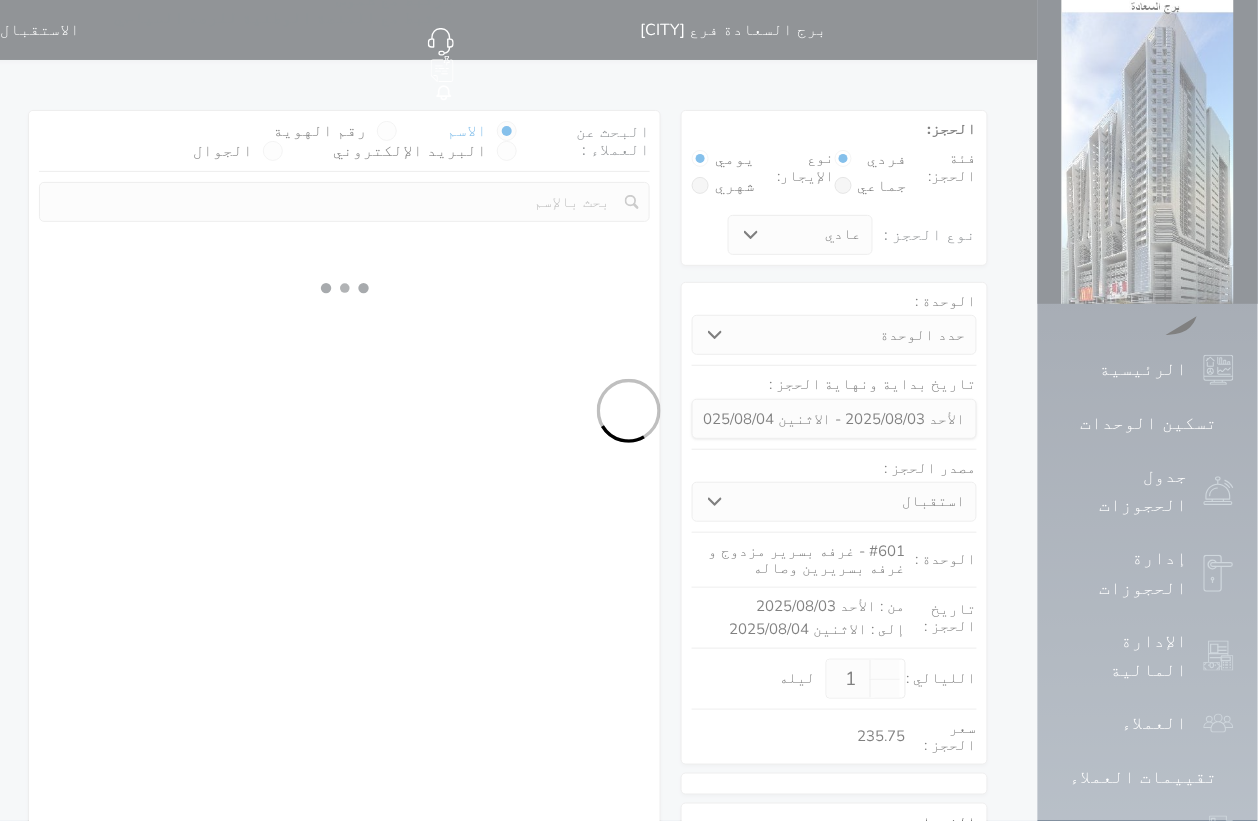 select on "7" 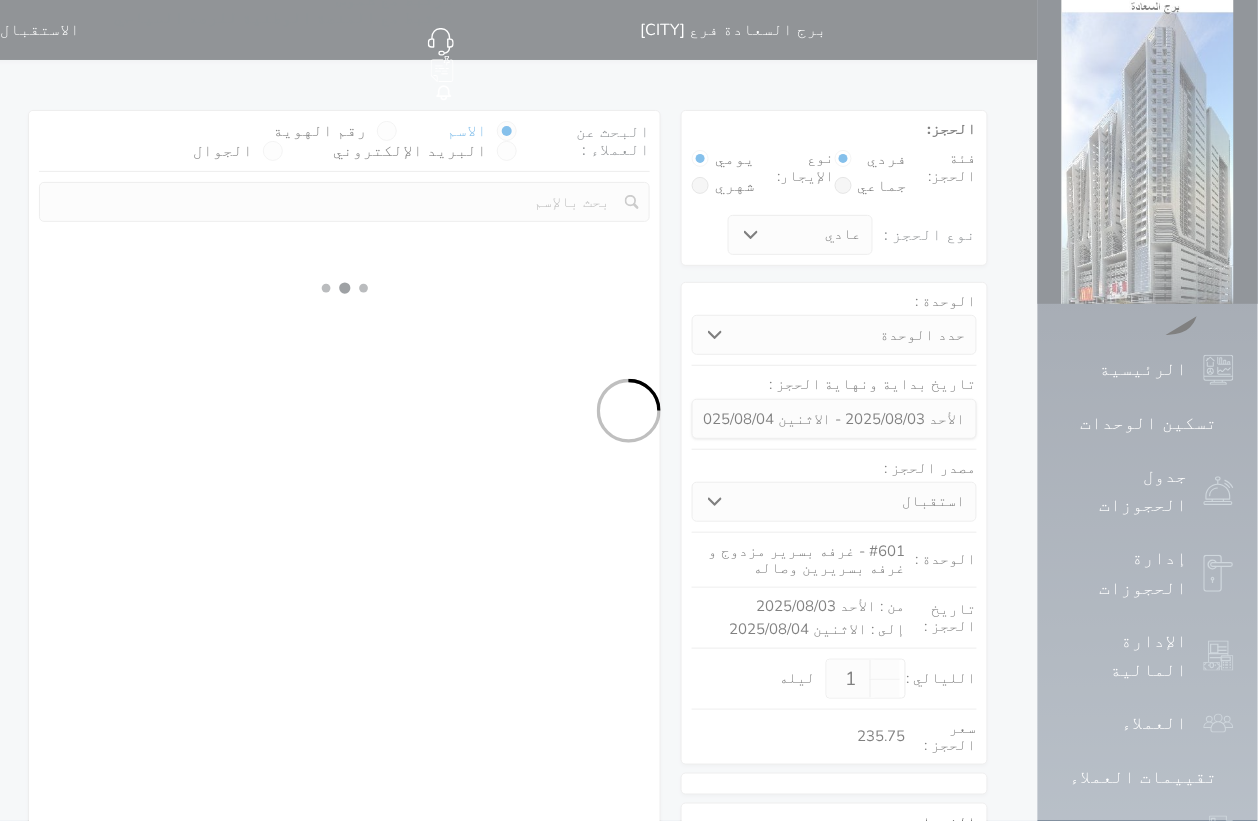 select 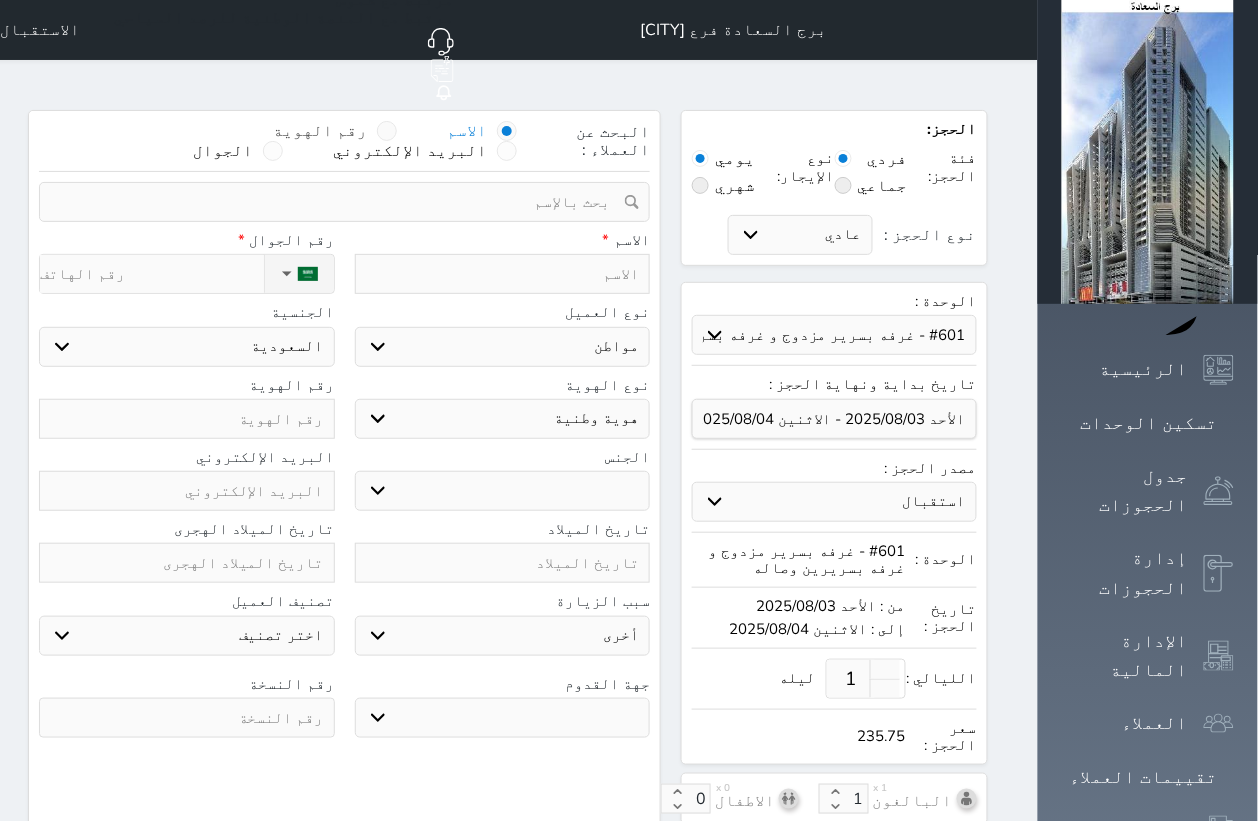 select 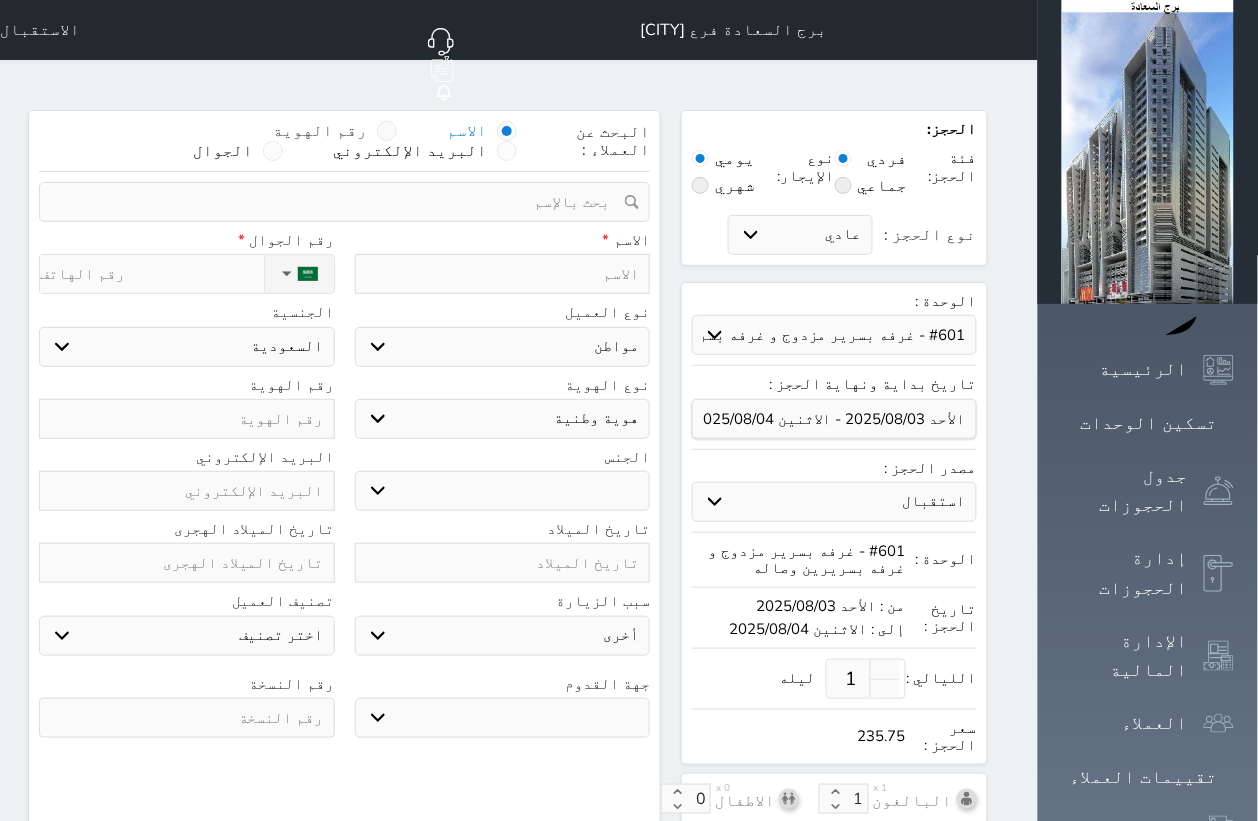 select 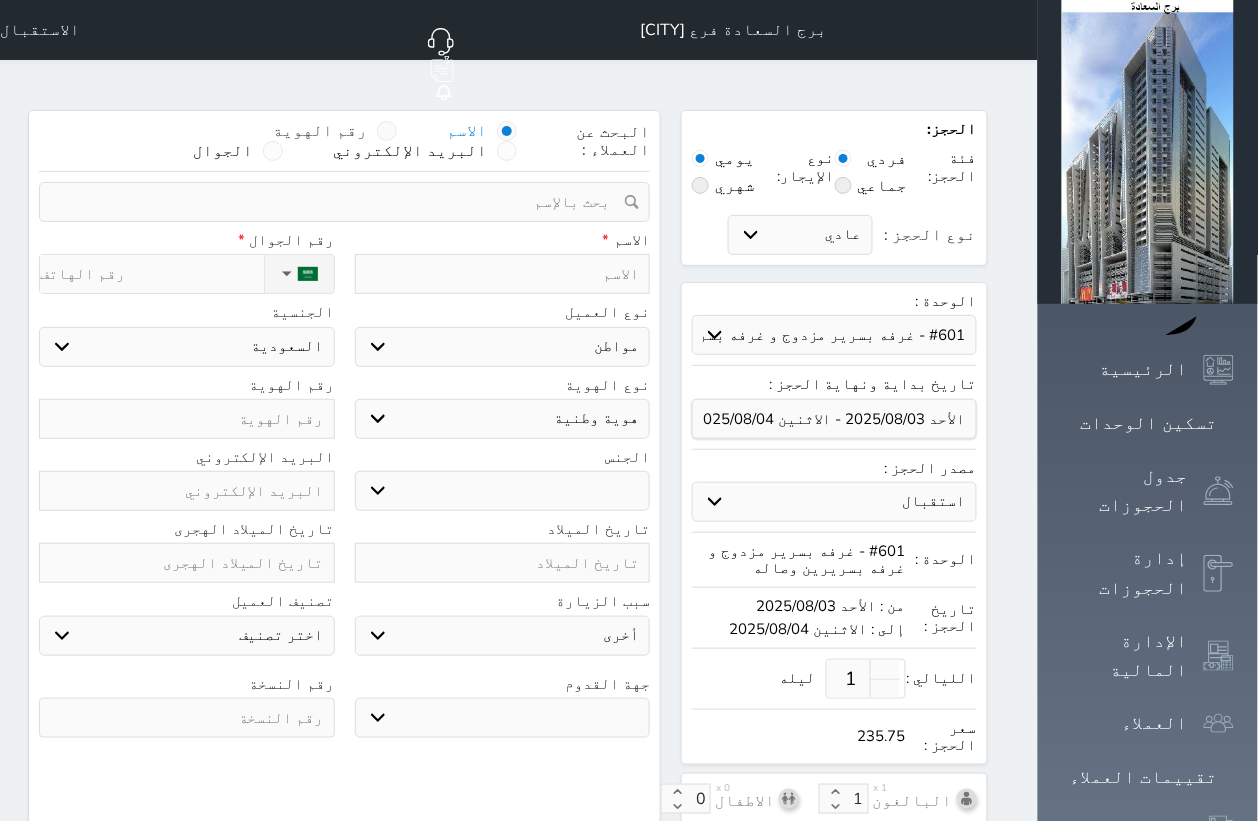 select 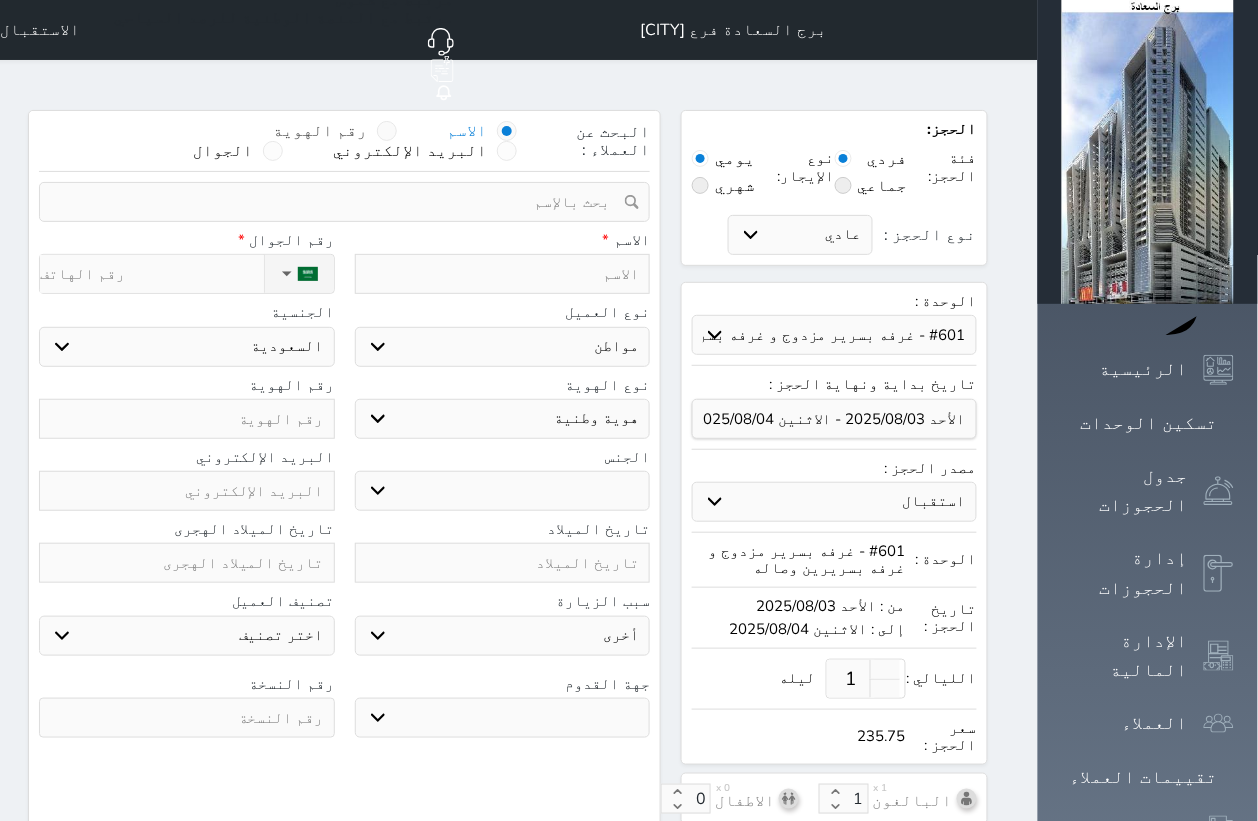 select 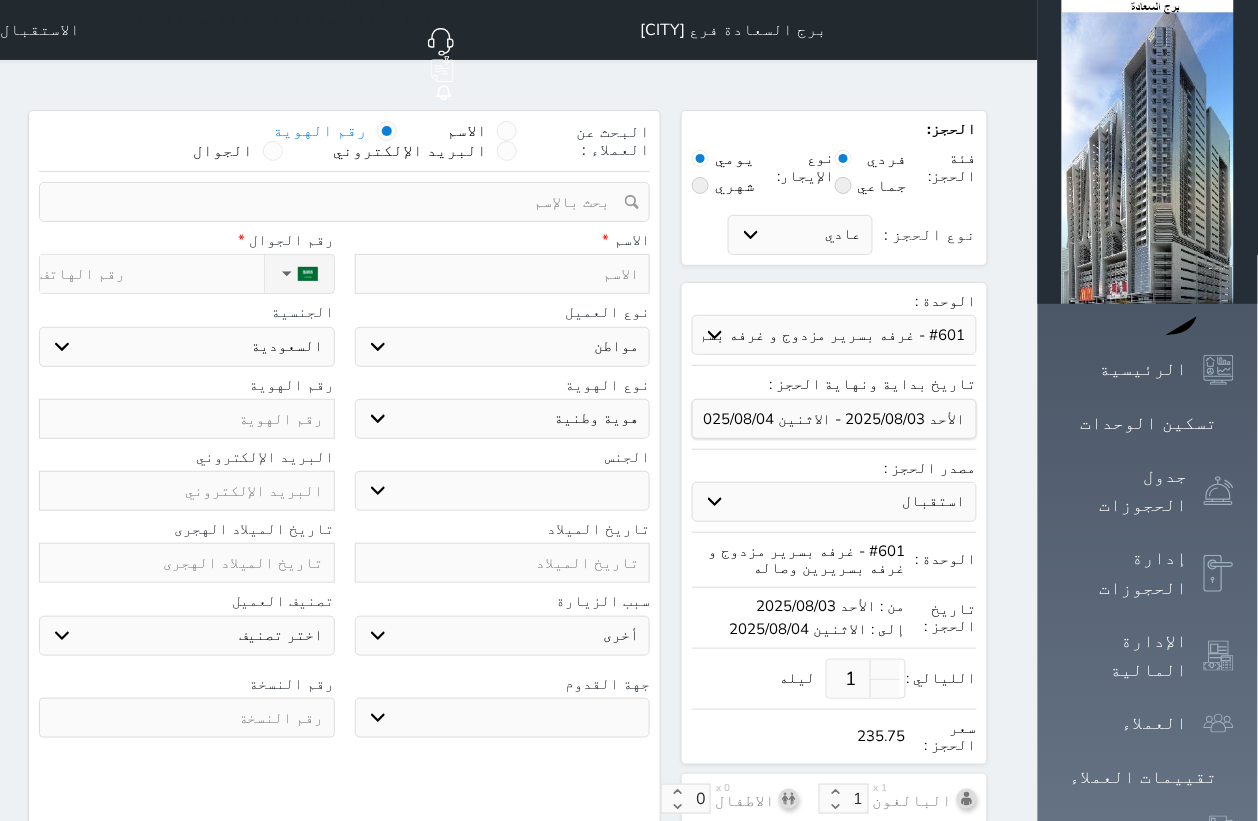 select 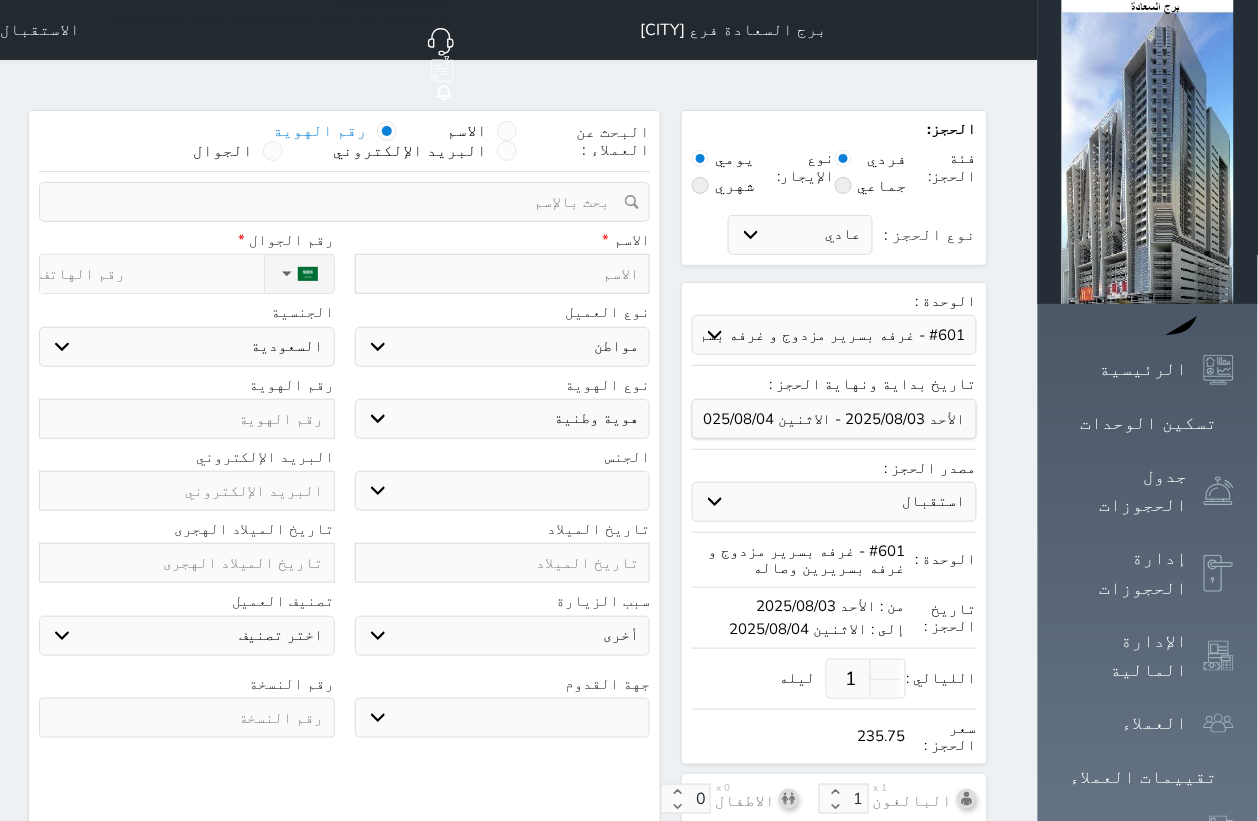 select 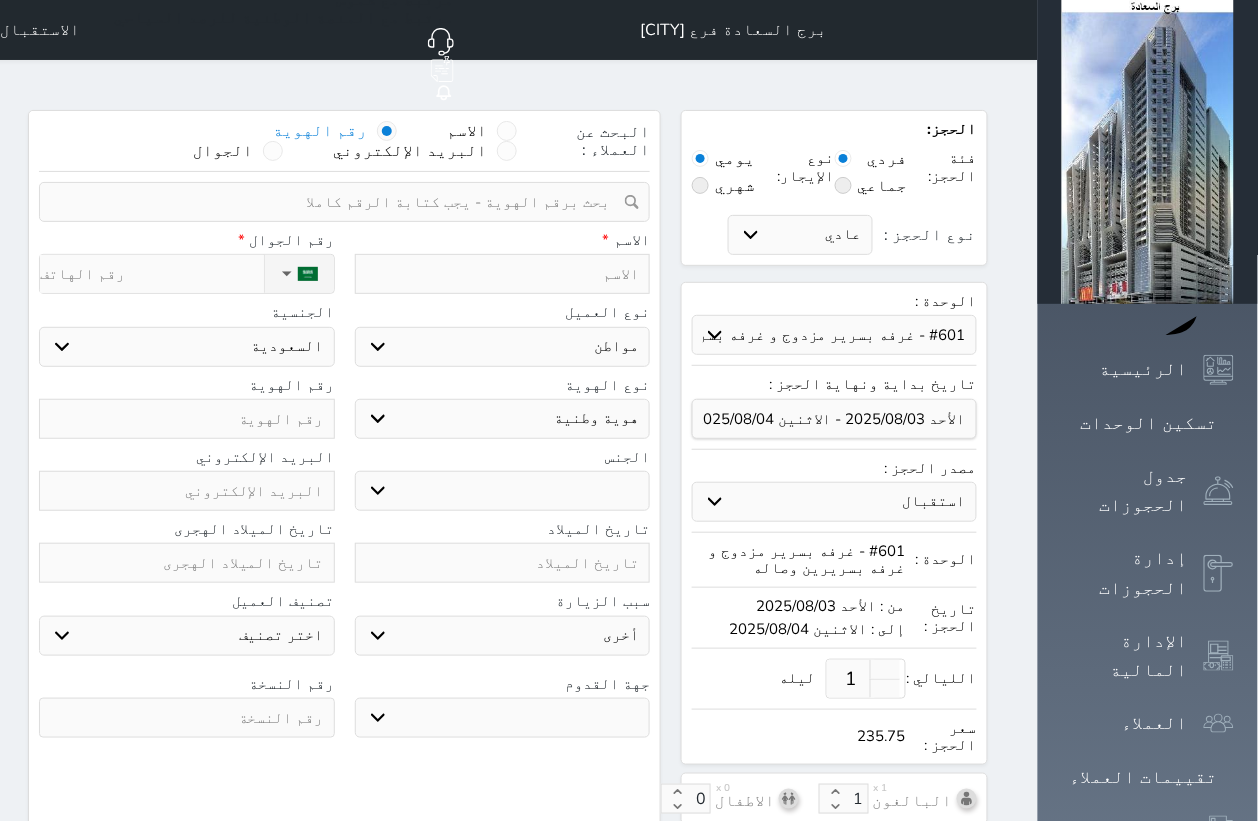 click at bounding box center [337, 202] 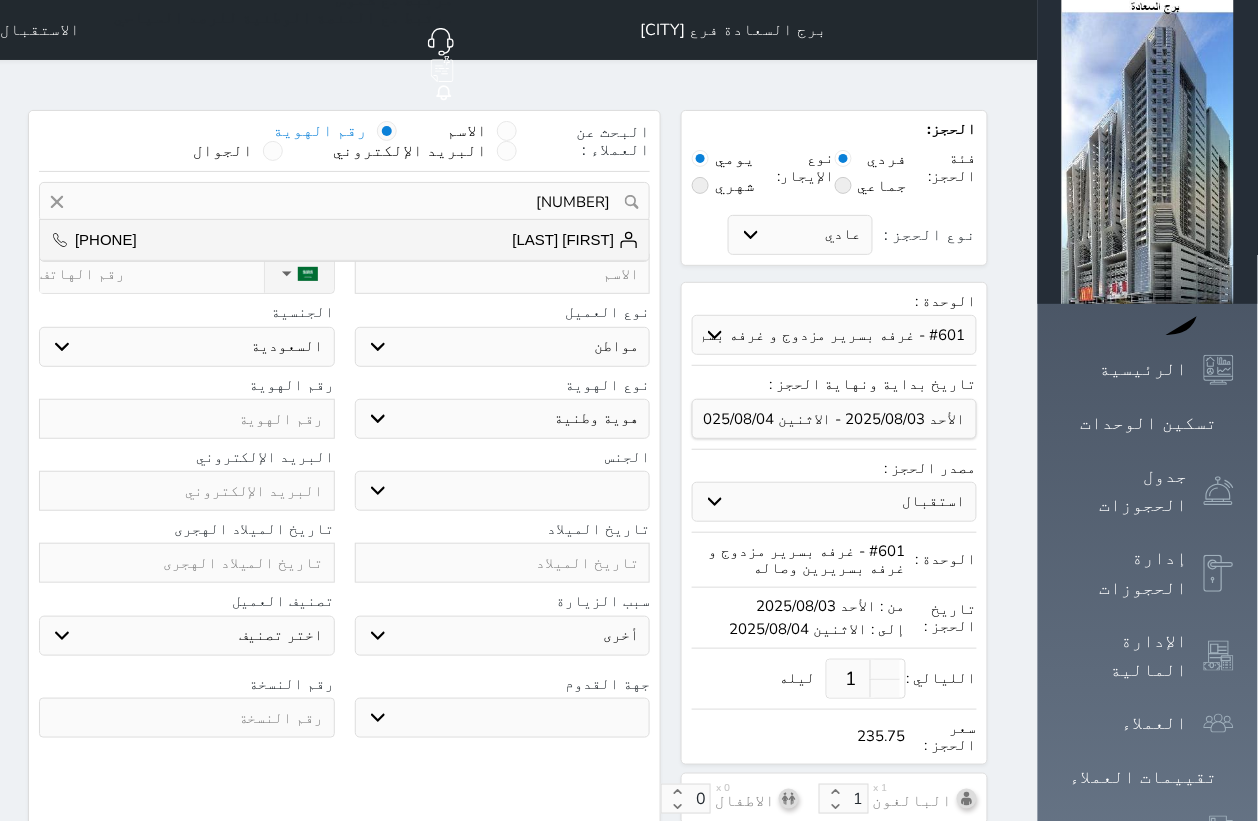 drag, startPoint x: 580, startPoint y: 145, endPoint x: 713, endPoint y: 151, distance: 133.13527 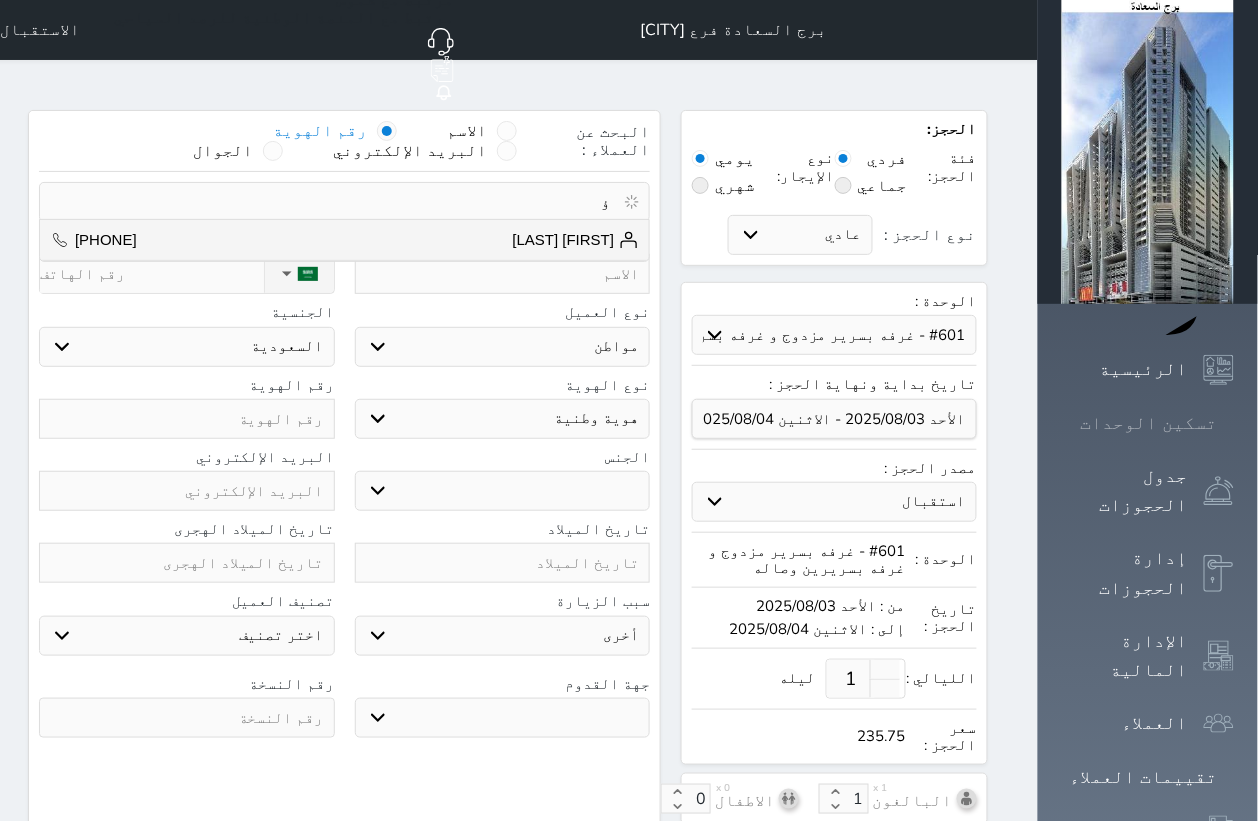 type on "ؤ" 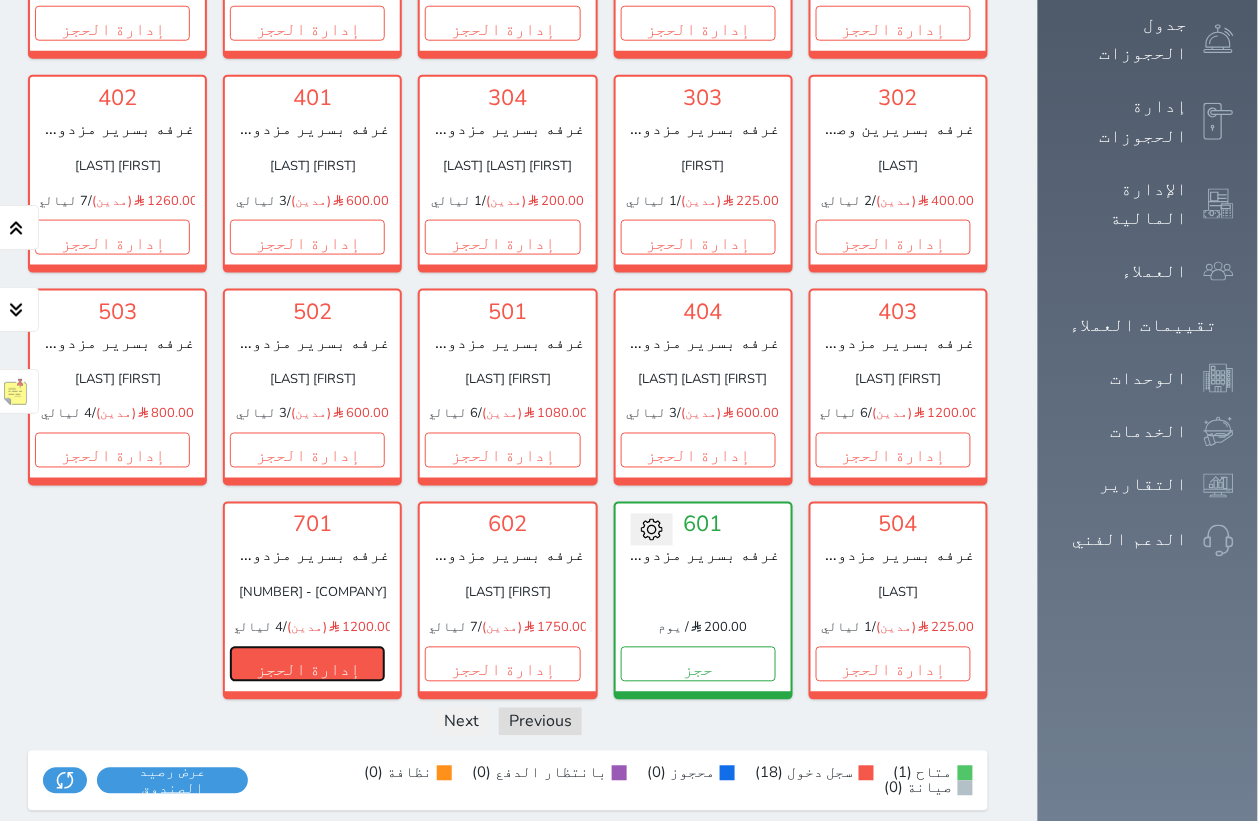 click on "إدارة الحجز" at bounding box center (307, 664) 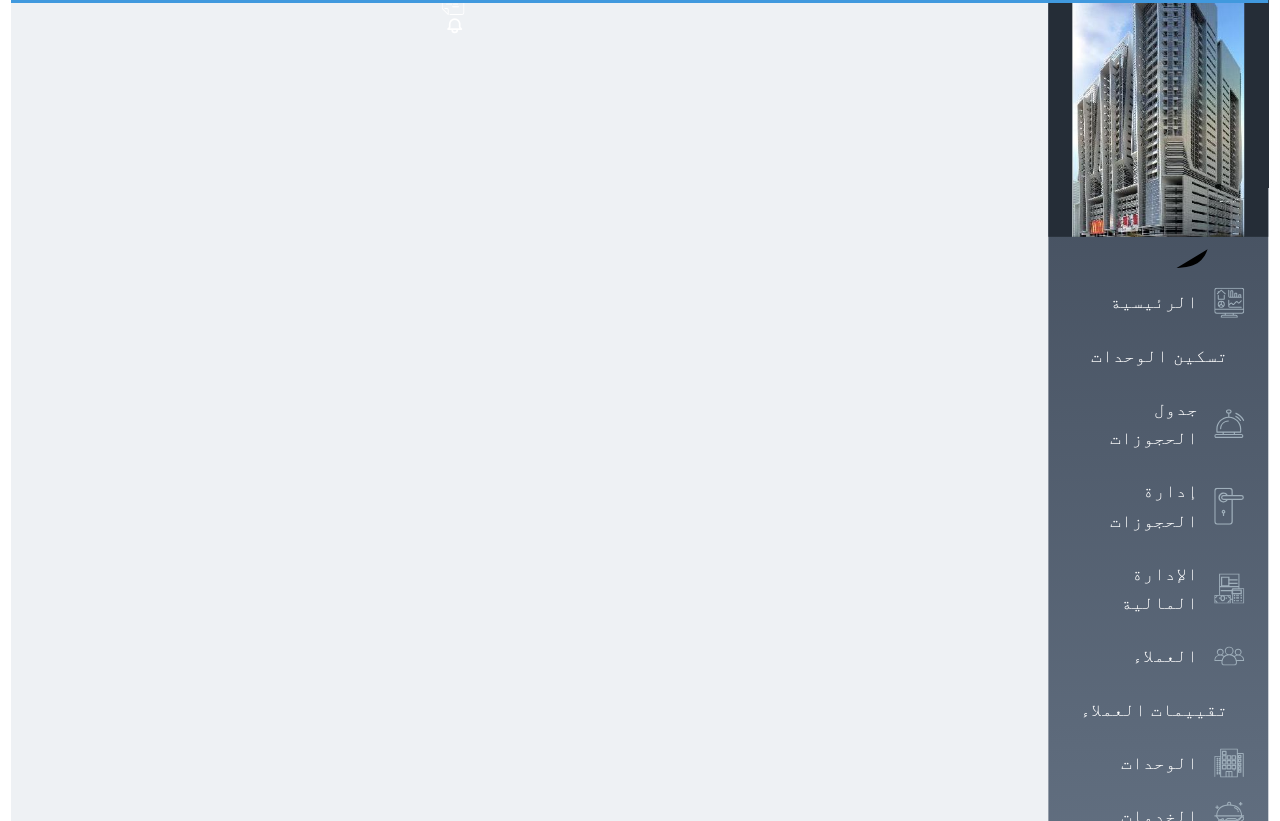 scroll, scrollTop: 0, scrollLeft: 0, axis: both 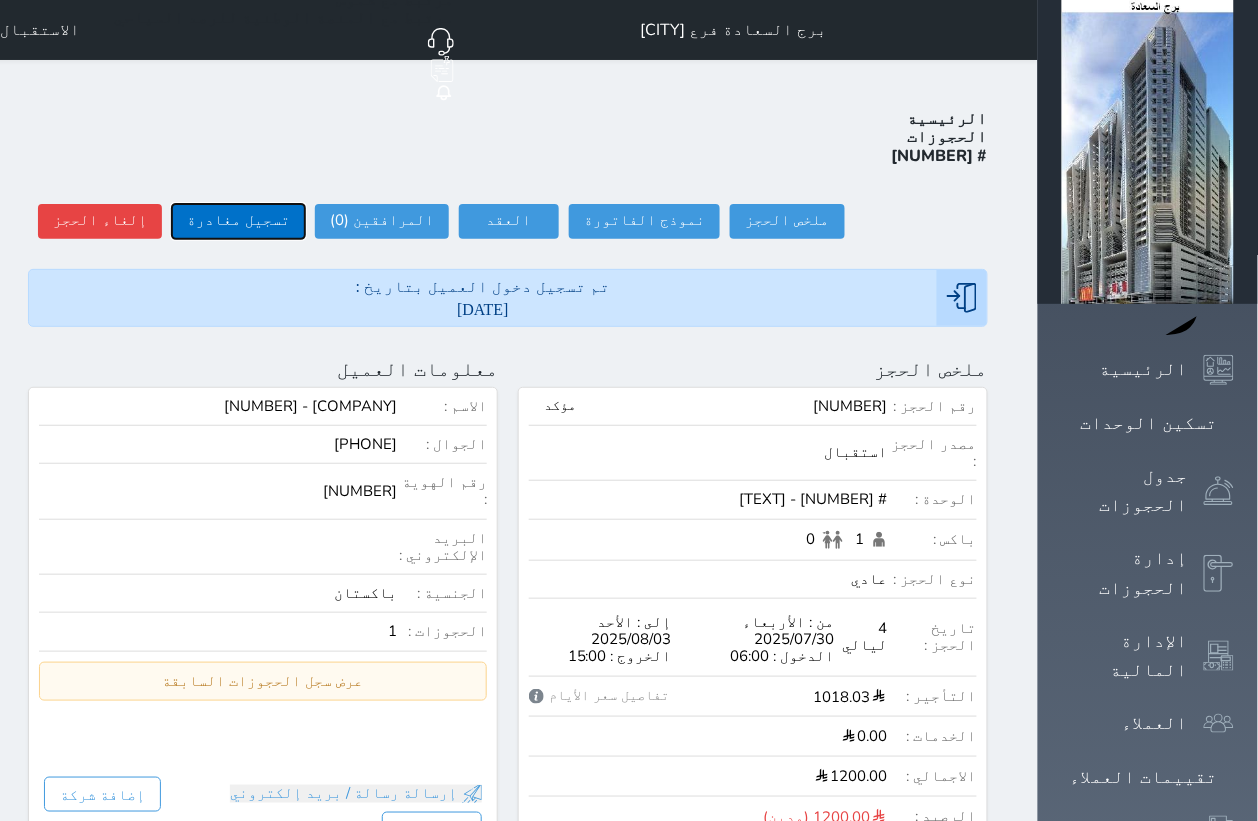 click on "تسجيل مغادرة" at bounding box center [238, 221] 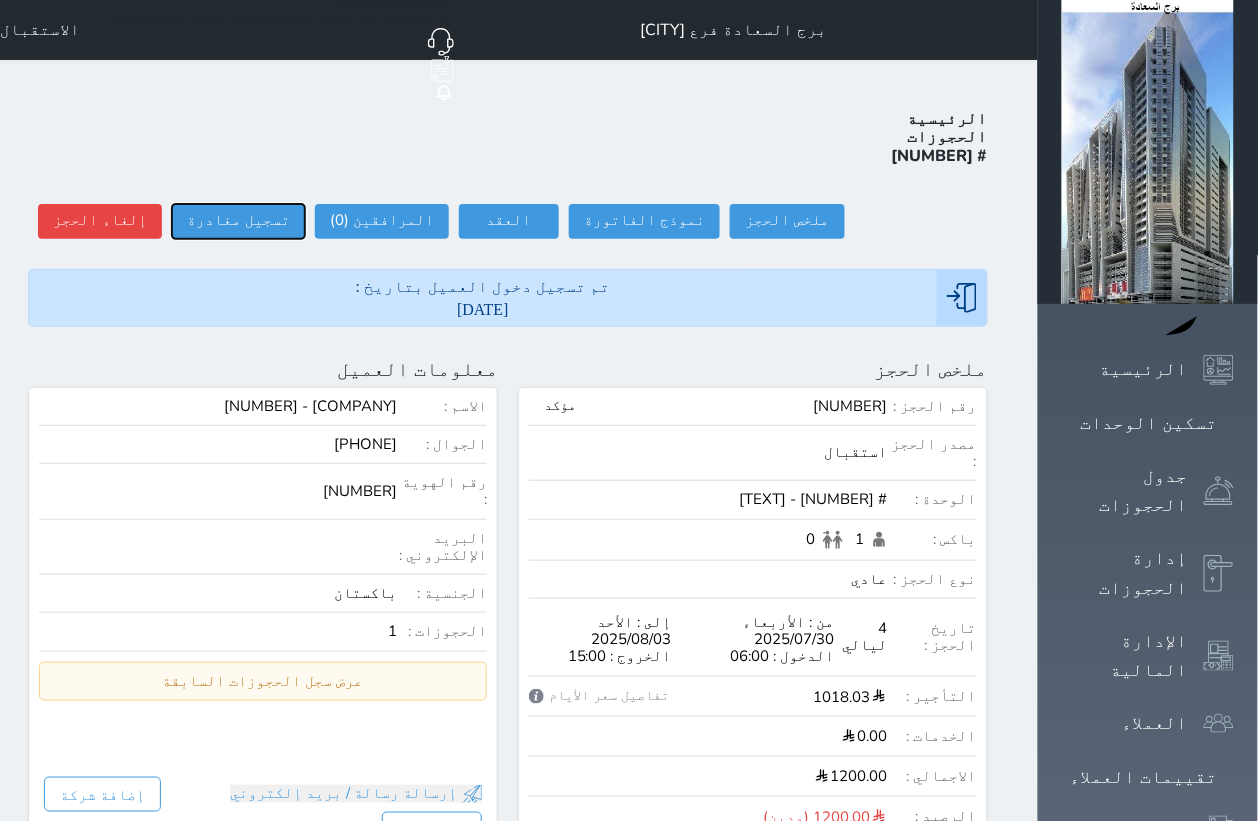 select 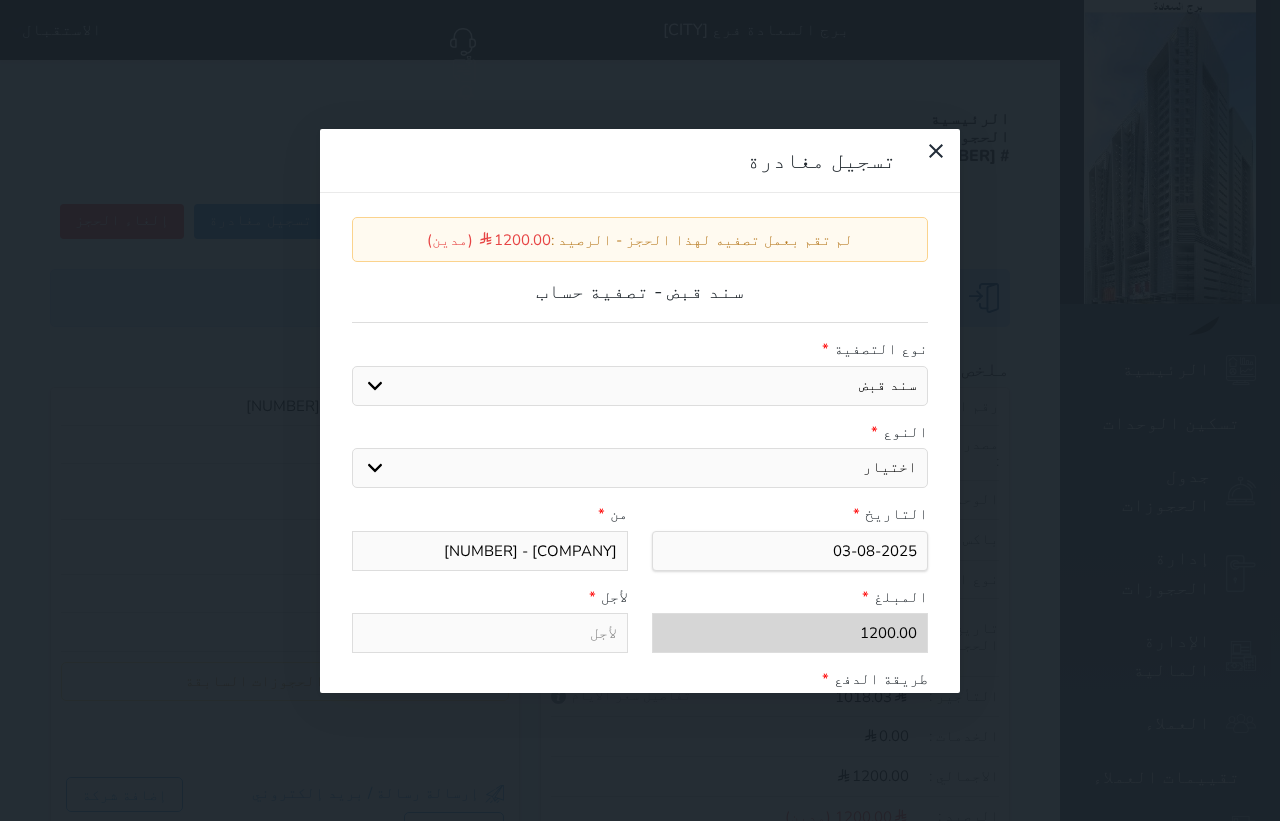 click on "اختيار   مقبوضات عامة
قيمة إيجار
فواتير
عربون
لا ينطبق
آخر
مغسلة
واي فاي - الإنترنت
مواقف السيارات
طعام
الأغذية والمشروبات
مشروبات
المشروبات الباردة
المشروبات الساخنة
الإفطار
غداء
عشاء
مخبز و كعك
حمام سباحة
الصالة الرياضية
سبا و خدمات الجمال
اختيار وإسقاط (خدمات النقل)
ميني بار
كابل - تلفزيون
سرير إضافي
تصفيف الشعر
التسوق" at bounding box center (640, 468) 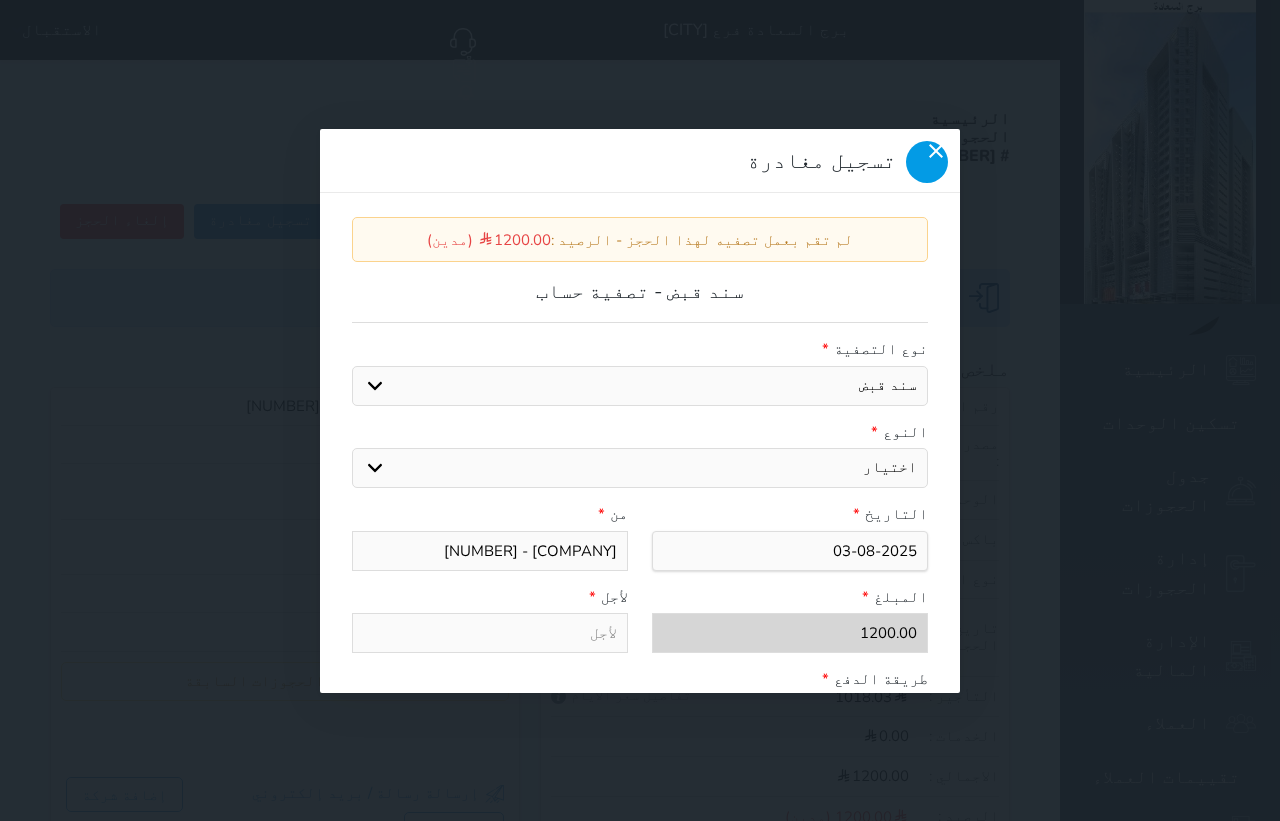 click at bounding box center [927, 162] 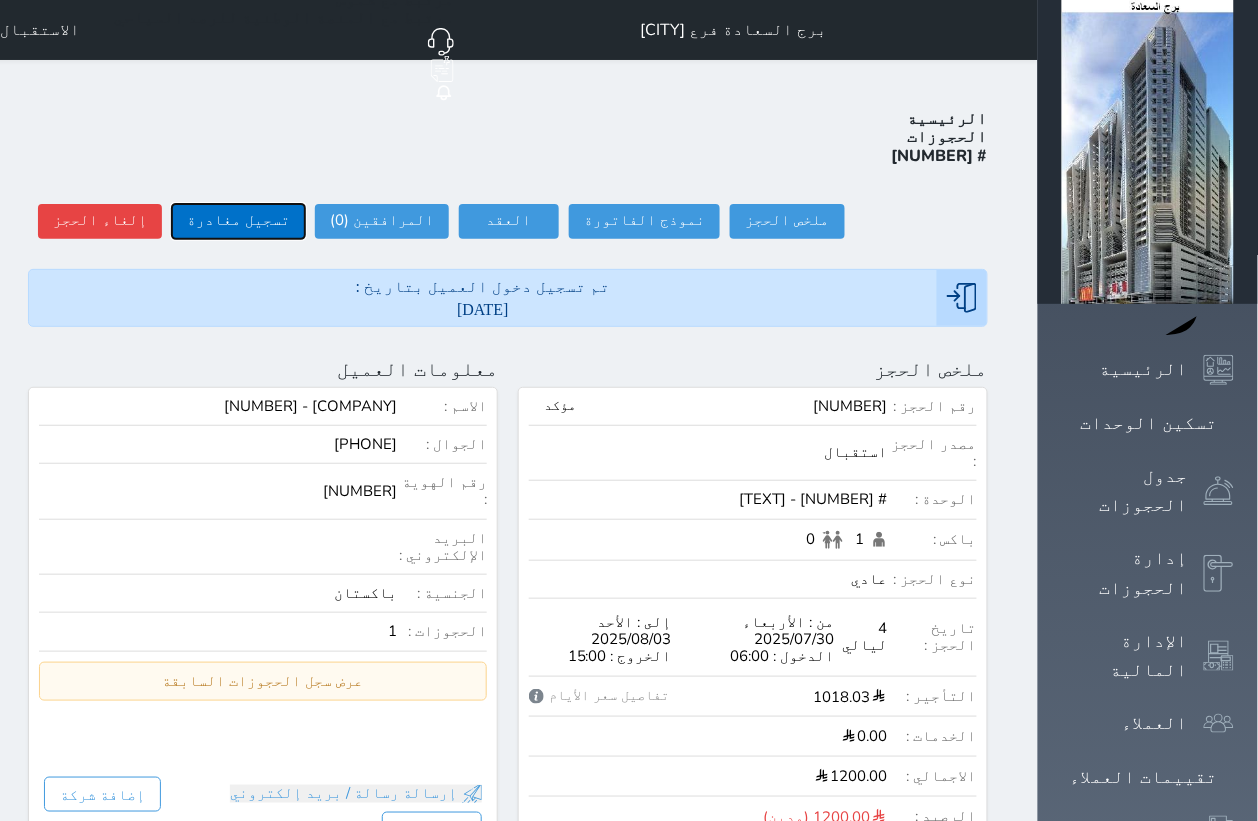 click on "تسجيل مغادرة" at bounding box center [238, 221] 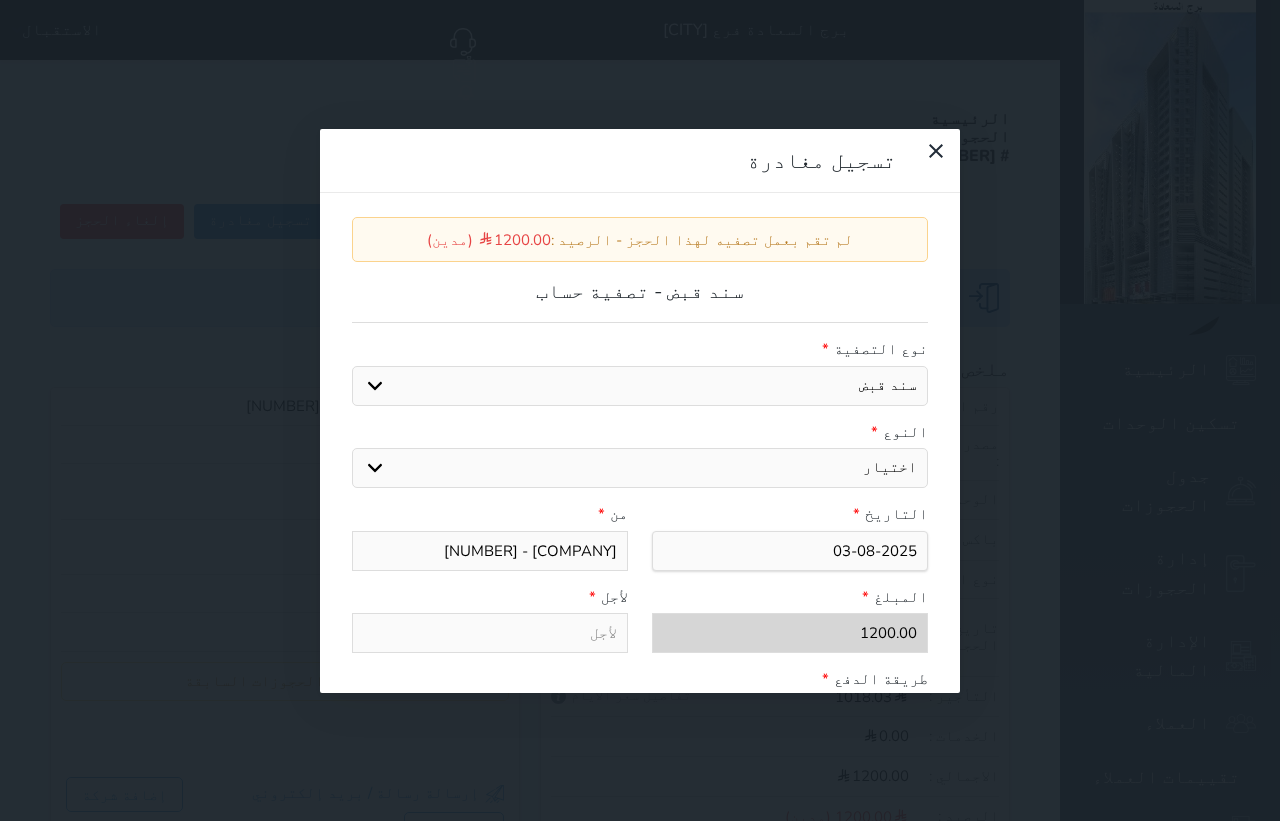 click on "اختيار   مقبوضات عامة
قيمة إيجار
فواتير
عربون
لا ينطبق
آخر
مغسلة
واي فاي - الإنترنت
مواقف السيارات
طعام
الأغذية والمشروبات
مشروبات
المشروبات الباردة
المشروبات الساخنة
الإفطار
غداء
عشاء
مخبز و كعك
حمام سباحة
الصالة الرياضية
سبا و خدمات الجمال
اختيار وإسقاط (خدمات النقل)
ميني بار
كابل - تلفزيون
سرير إضافي
تصفيف الشعر
التسوق" at bounding box center [640, 468] 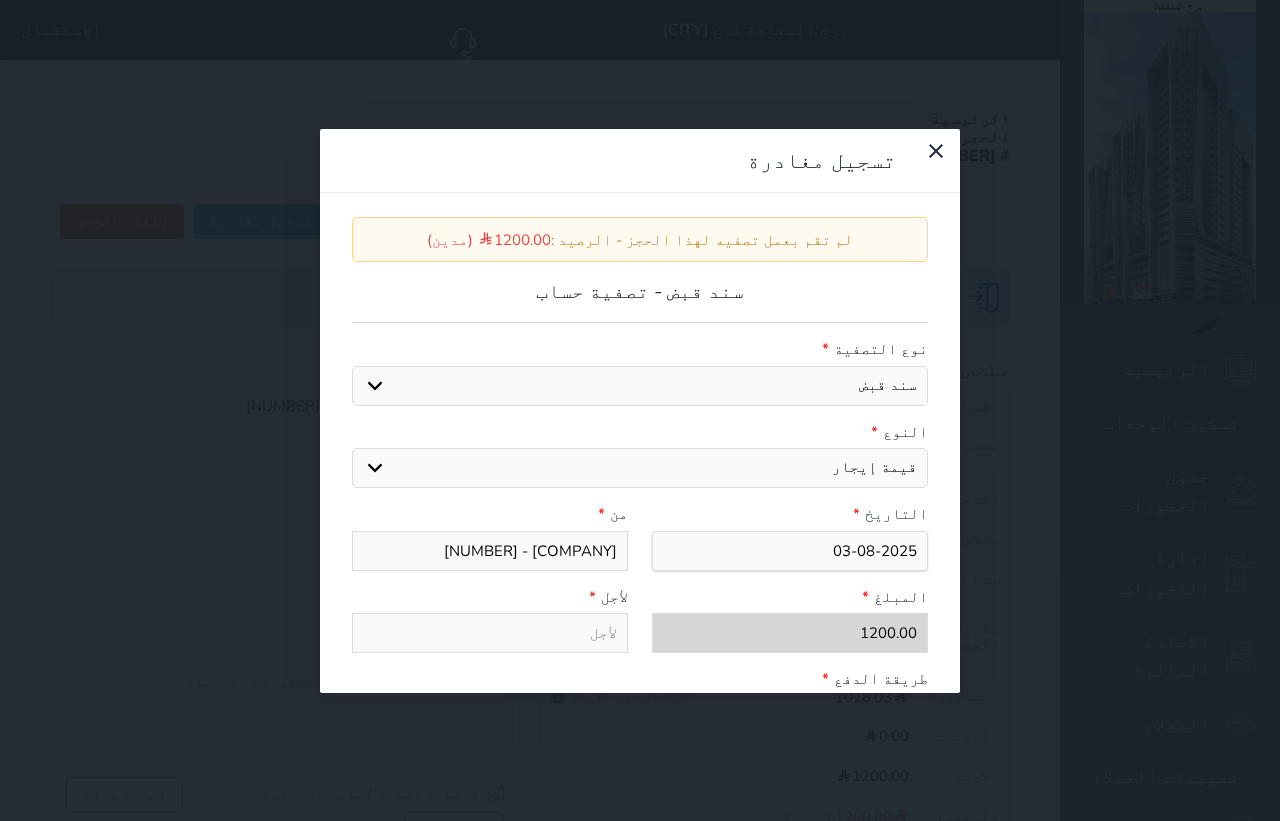 click on "اختيار   مقبوضات عامة
قيمة إيجار
فواتير
عربون
لا ينطبق
آخر
مغسلة
واي فاي - الإنترنت
مواقف السيارات
طعام
الأغذية والمشروبات
مشروبات
المشروبات الباردة
المشروبات الساخنة
الإفطار
غداء
عشاء
مخبز و كعك
حمام سباحة
الصالة الرياضية
سبا و خدمات الجمال
اختيار وإسقاط (خدمات النقل)
ميني بار
كابل - تلفزيون
سرير إضافي
تصفيف الشعر
التسوق" at bounding box center [640, 468] 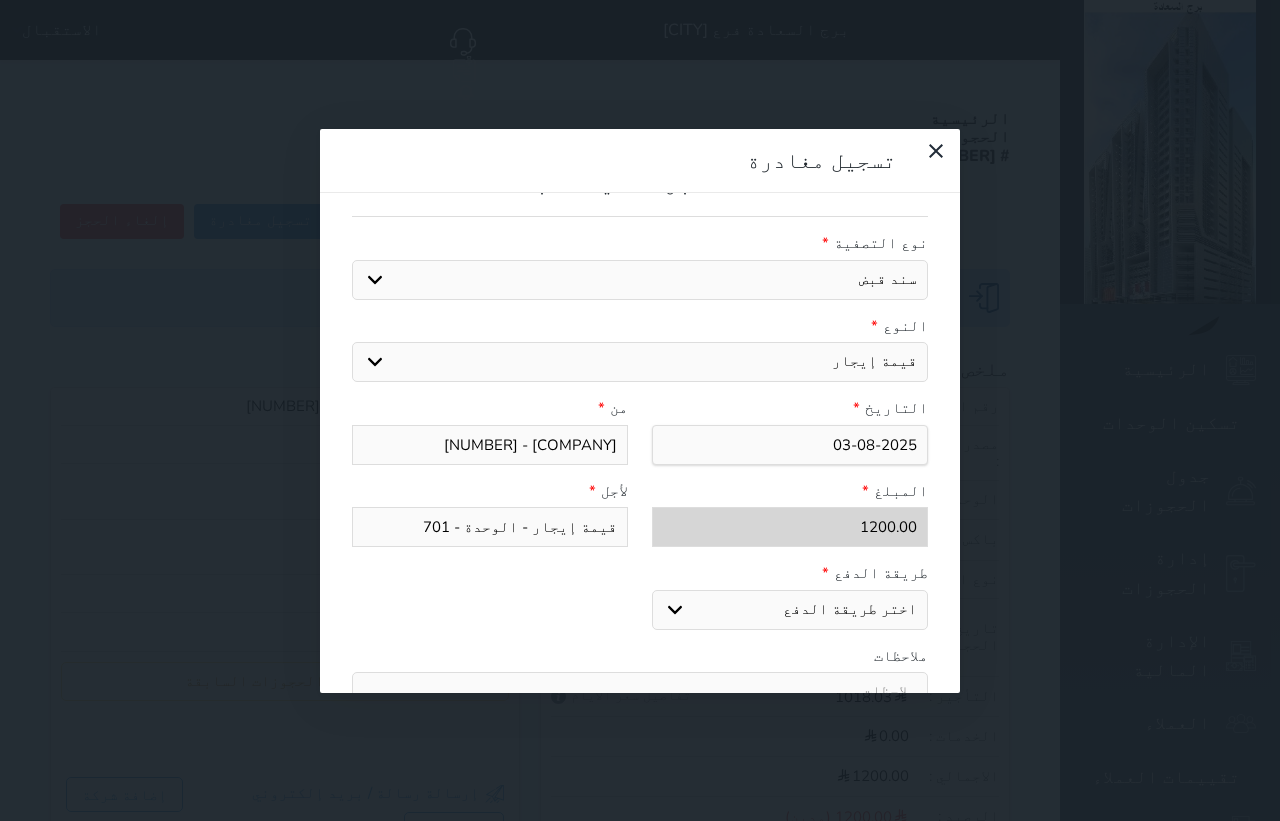 scroll, scrollTop: 250, scrollLeft: 0, axis: vertical 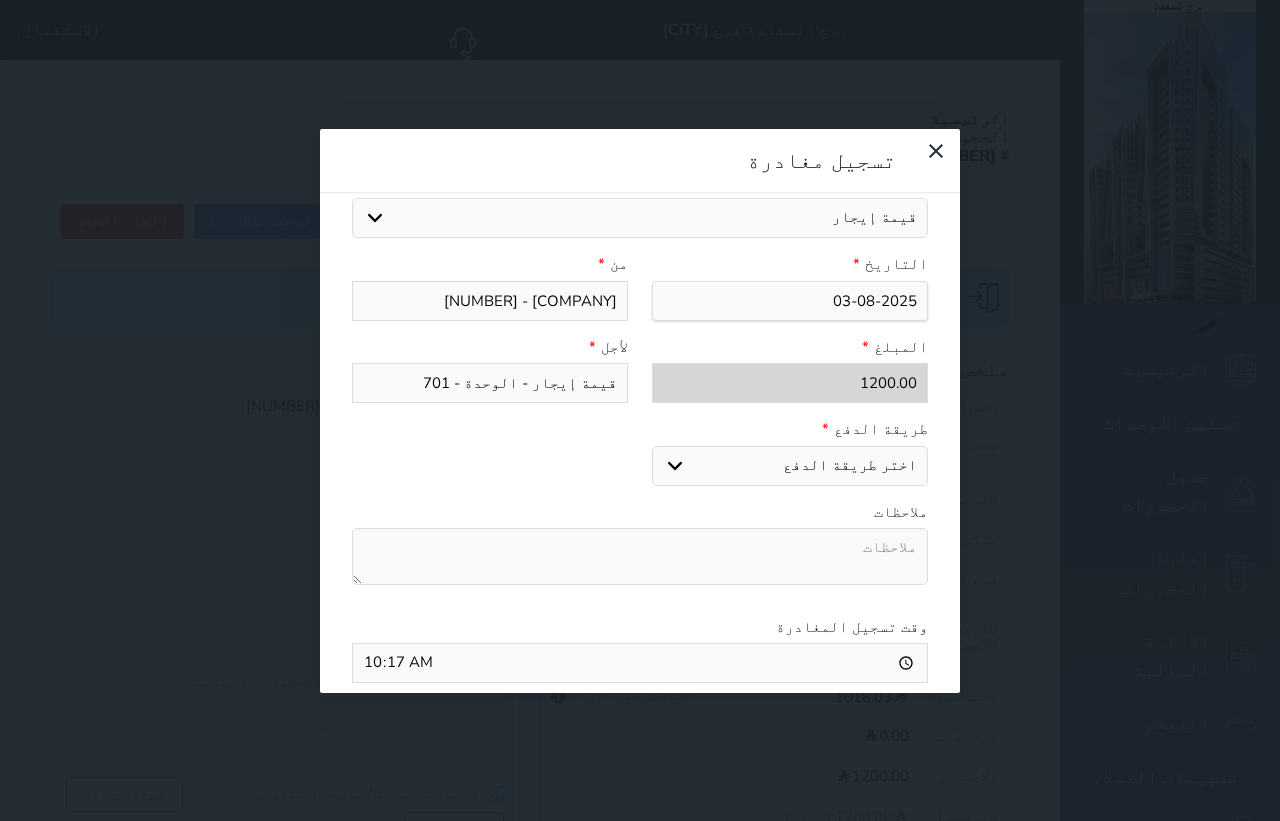 click on "اختر طريقة الدفع   دفع نقدى   تحويل بنكى   مدى   بطاقة ائتمان" at bounding box center [790, 466] 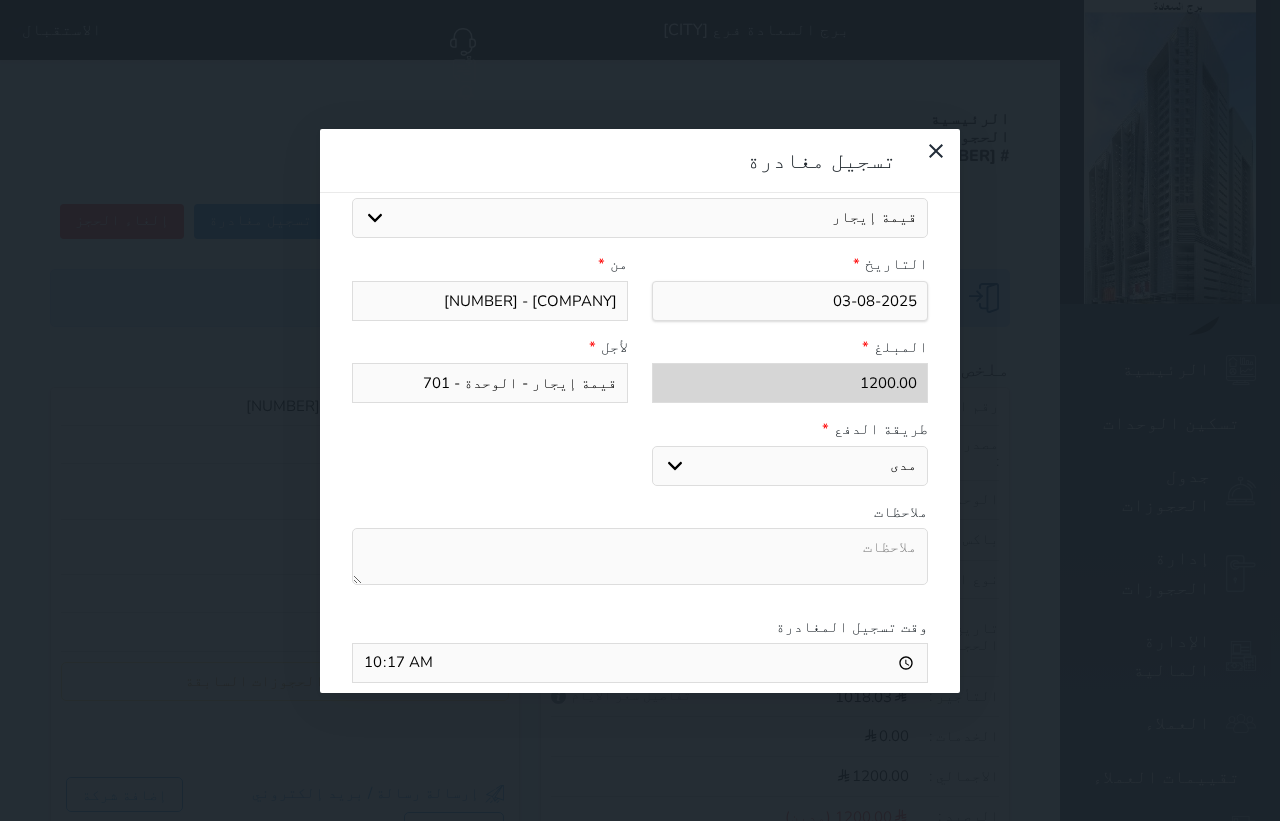 click on "اختر طريقة الدفع   دفع نقدى   تحويل بنكى   مدى   بطاقة ائتمان" at bounding box center (790, 466) 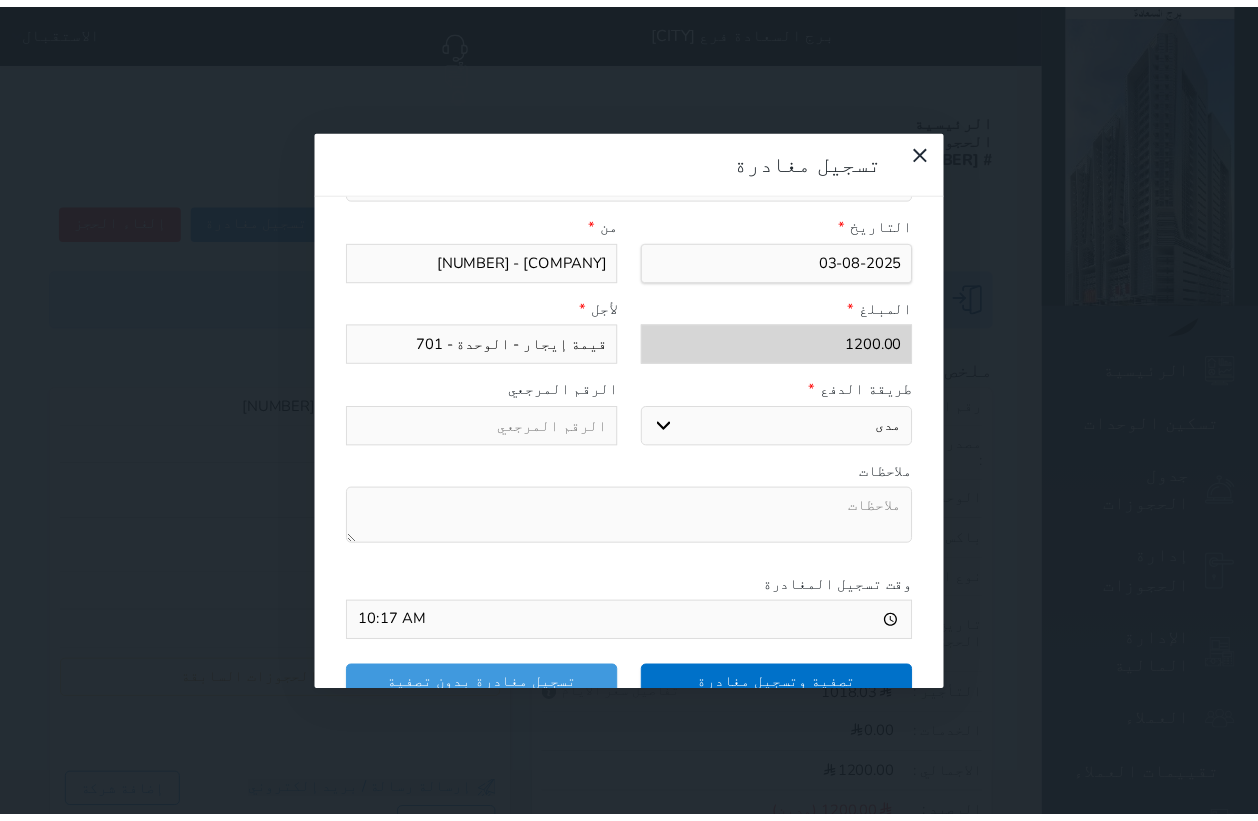 scroll, scrollTop: 311, scrollLeft: 0, axis: vertical 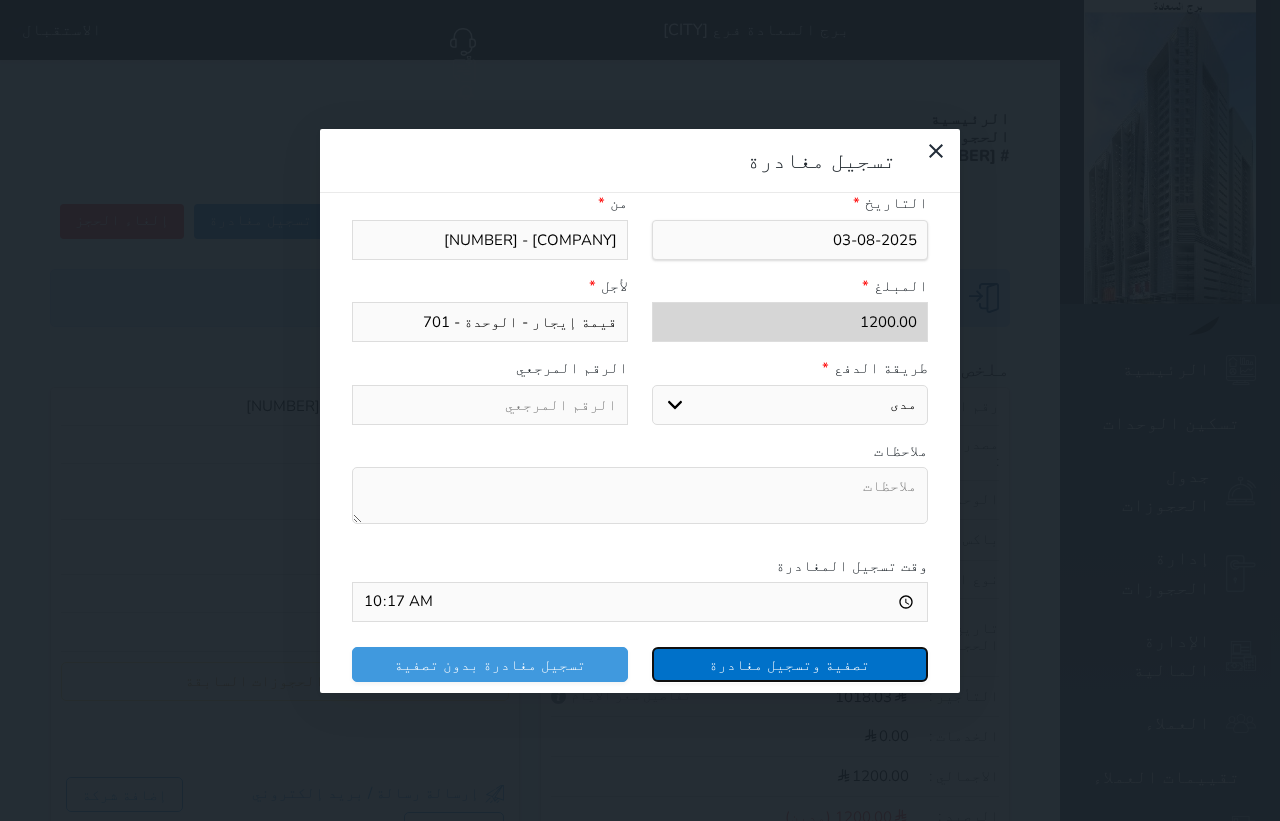 click on "تصفية وتسجيل مغادرة" at bounding box center (790, 664) 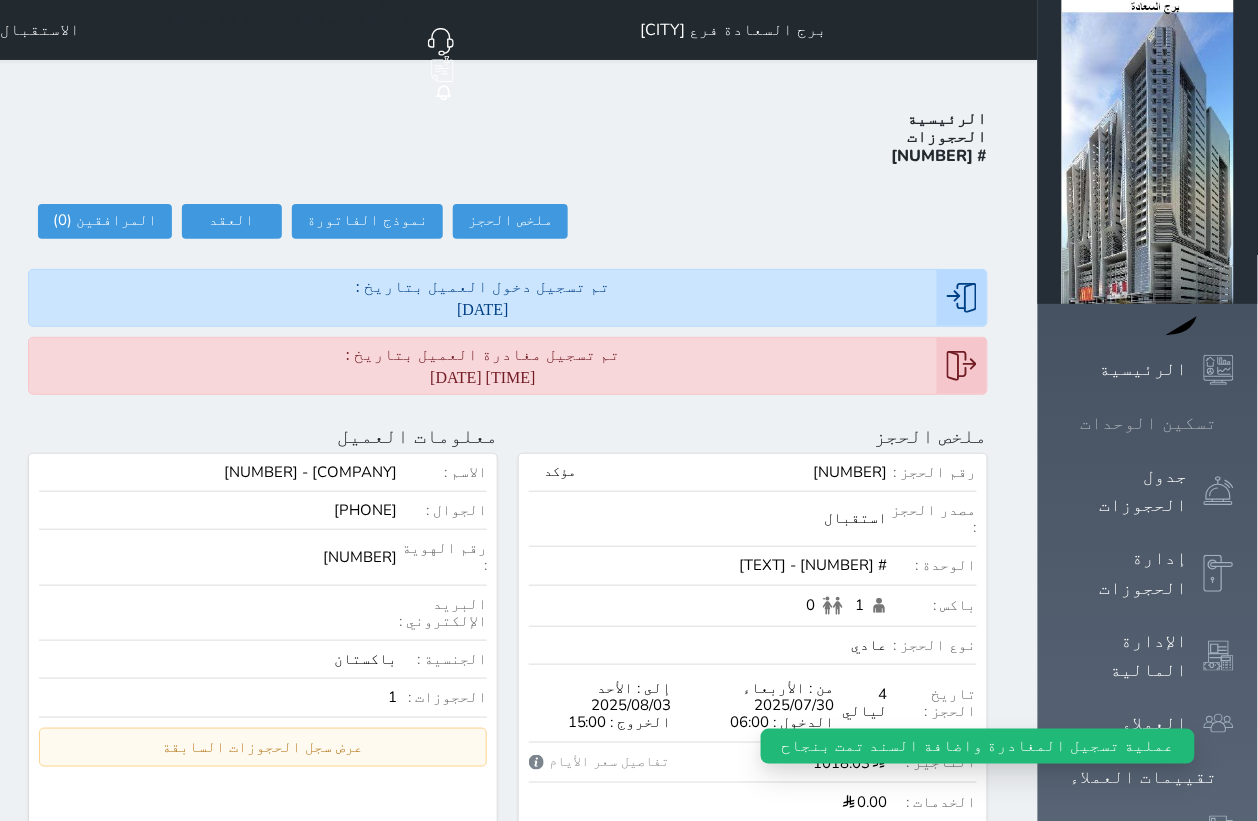 click 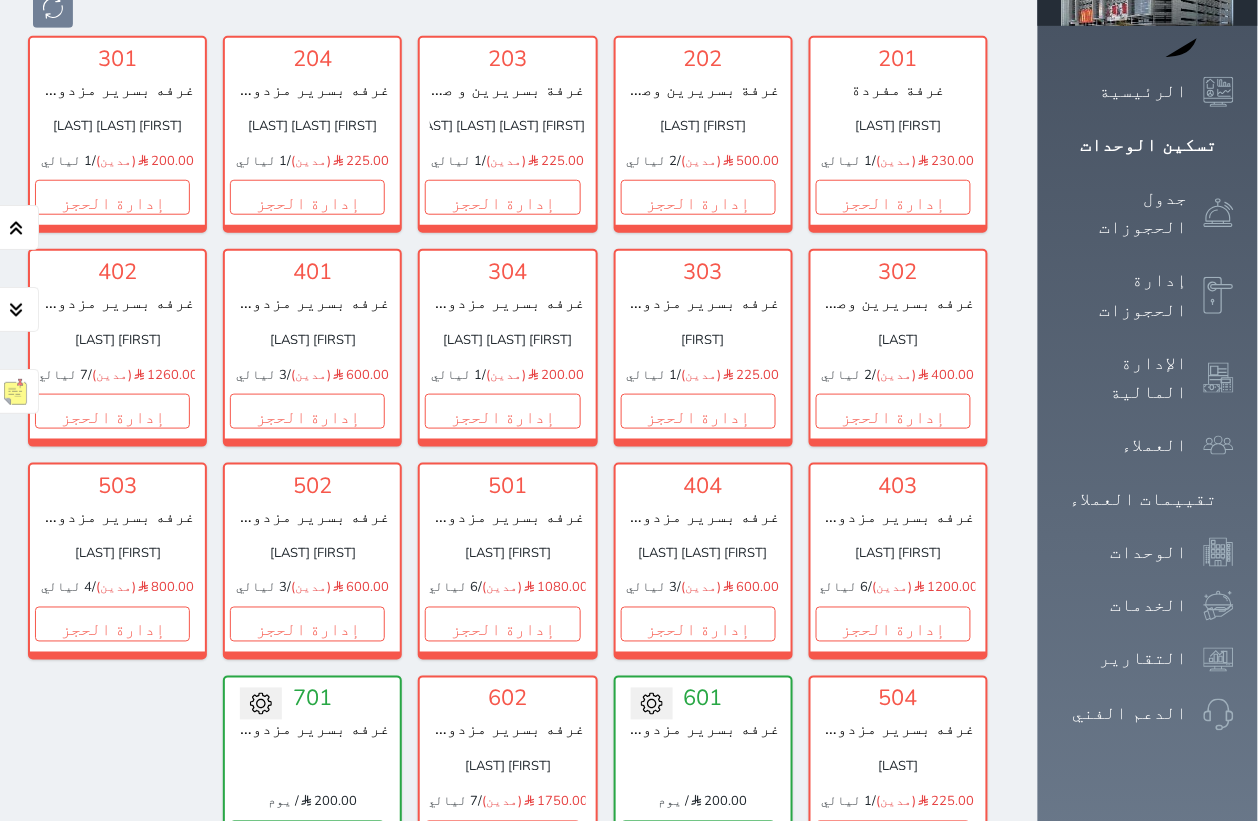 scroll, scrollTop: 327, scrollLeft: 0, axis: vertical 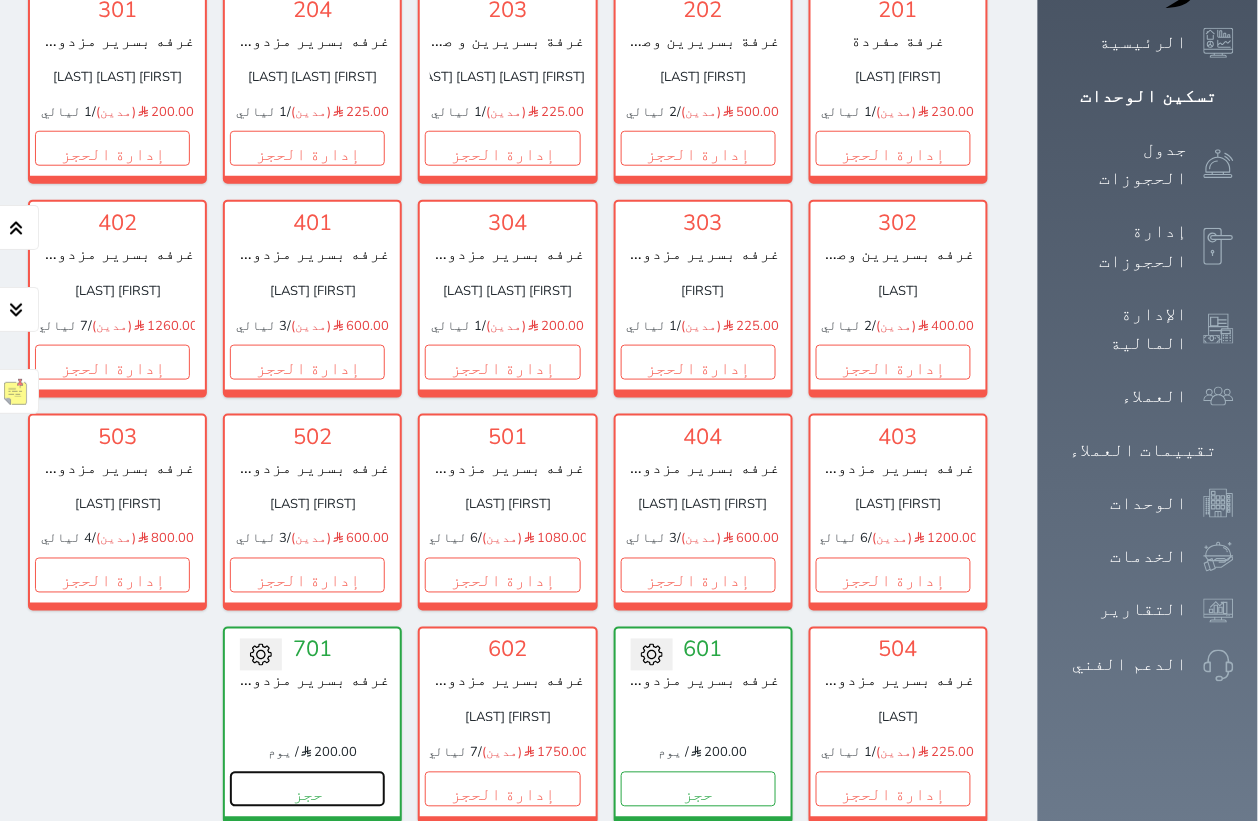 drag, startPoint x: 385, startPoint y: 736, endPoint x: 363, endPoint y: 720, distance: 27.202942 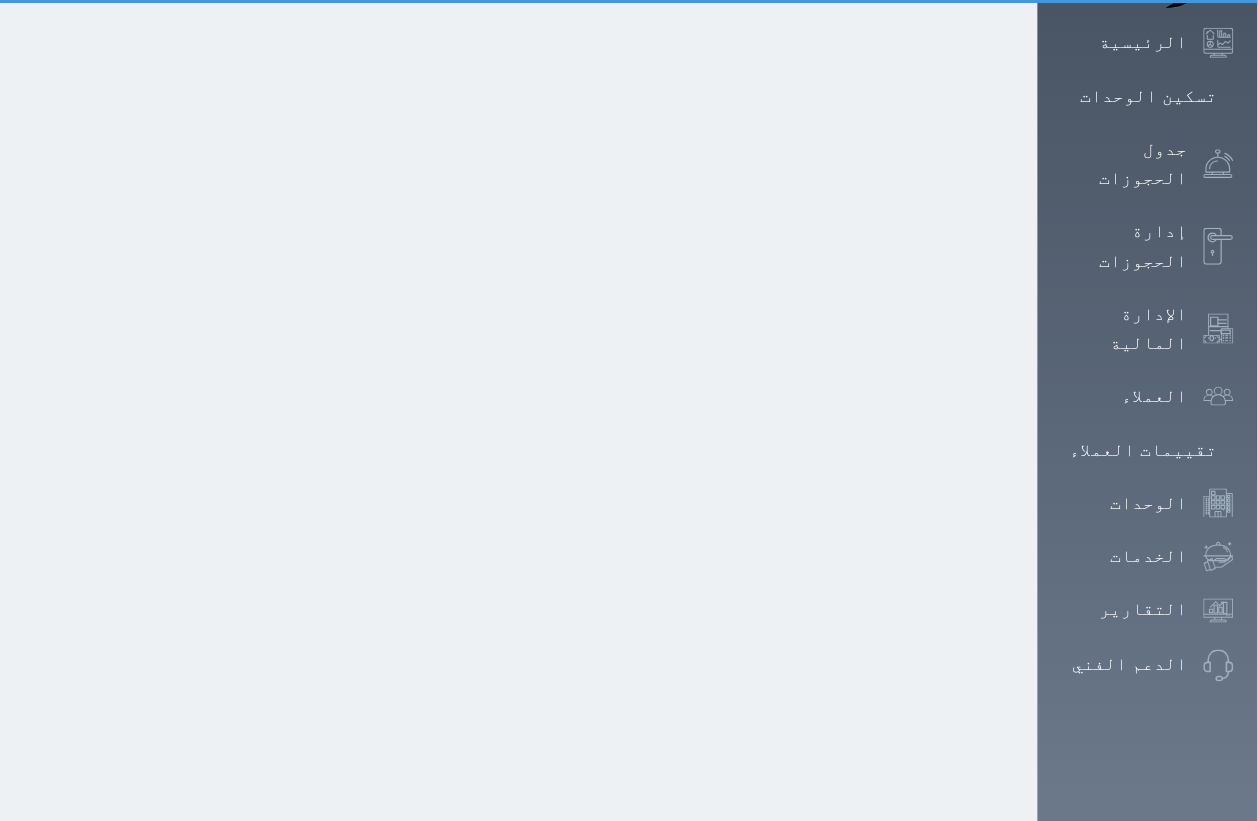 scroll, scrollTop: 55, scrollLeft: 0, axis: vertical 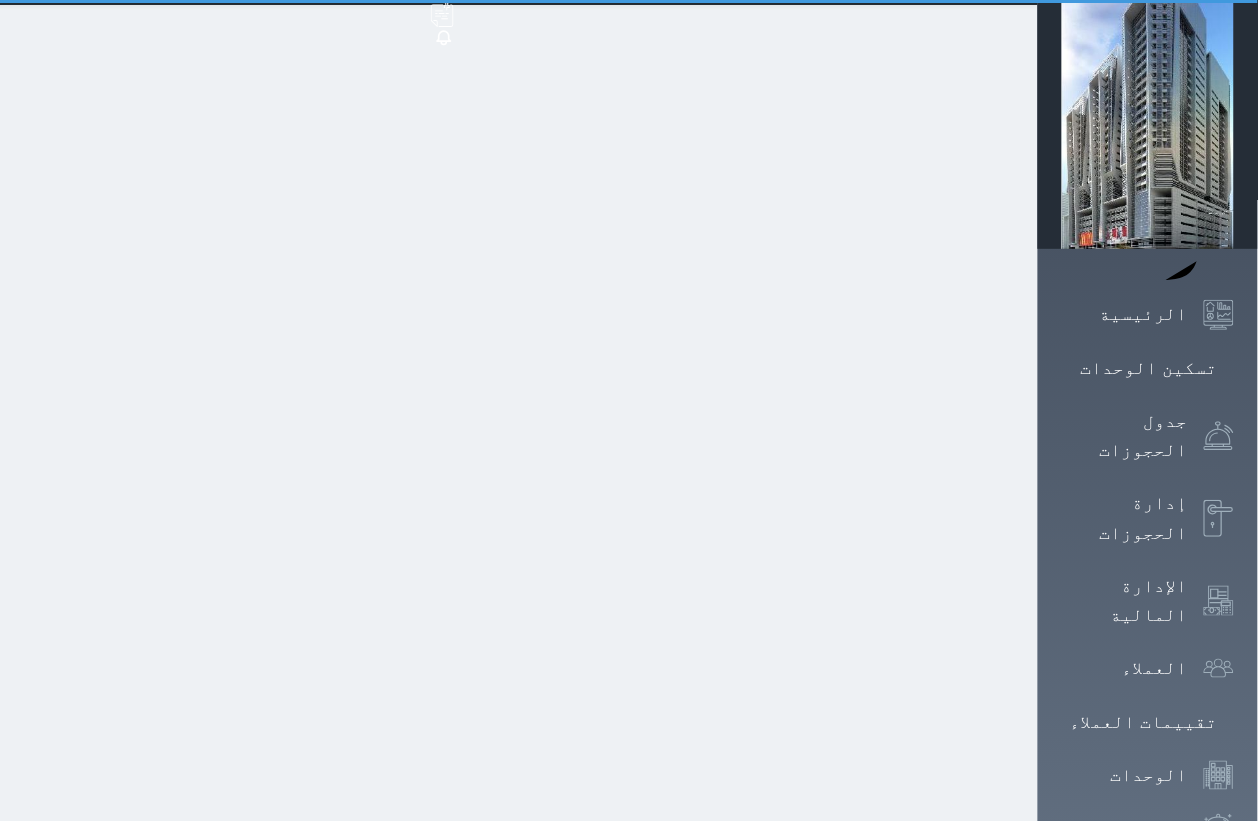 select on "1" 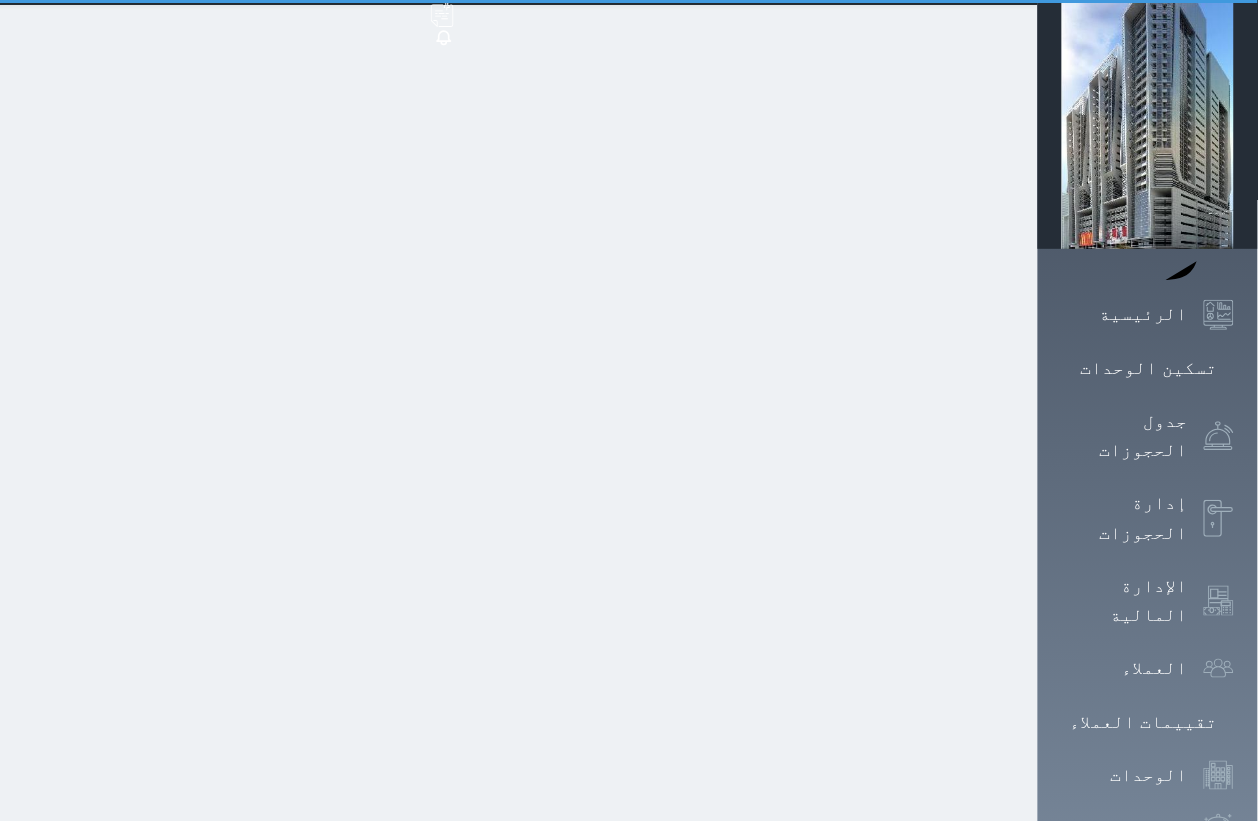 scroll, scrollTop: 0, scrollLeft: 0, axis: both 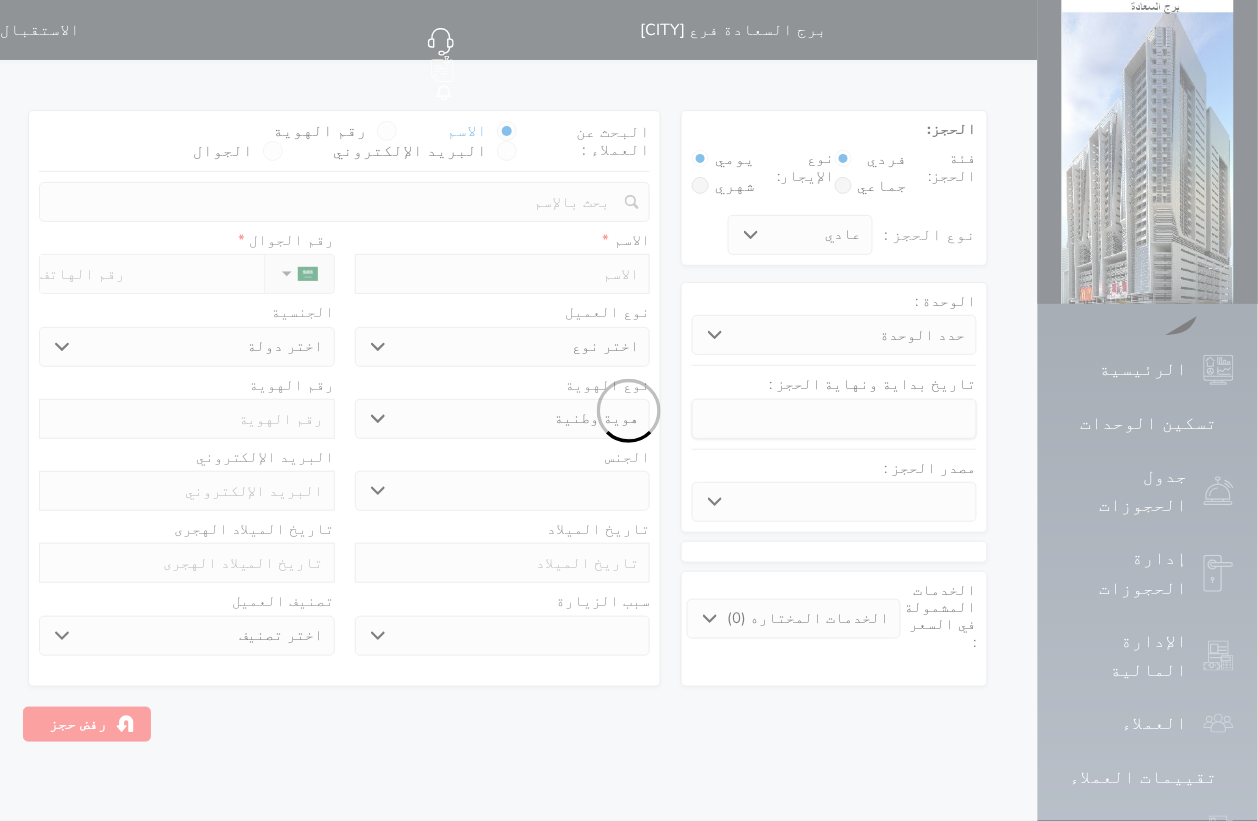 select 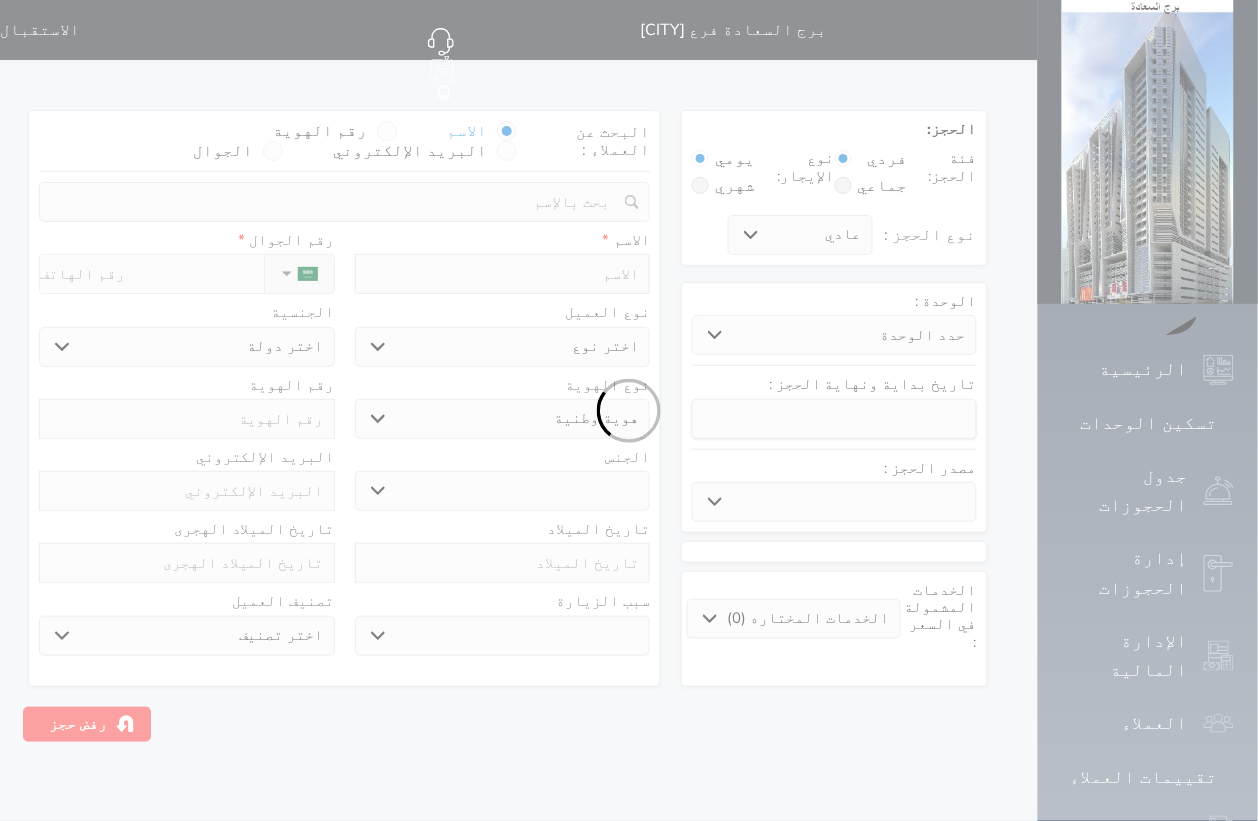 select 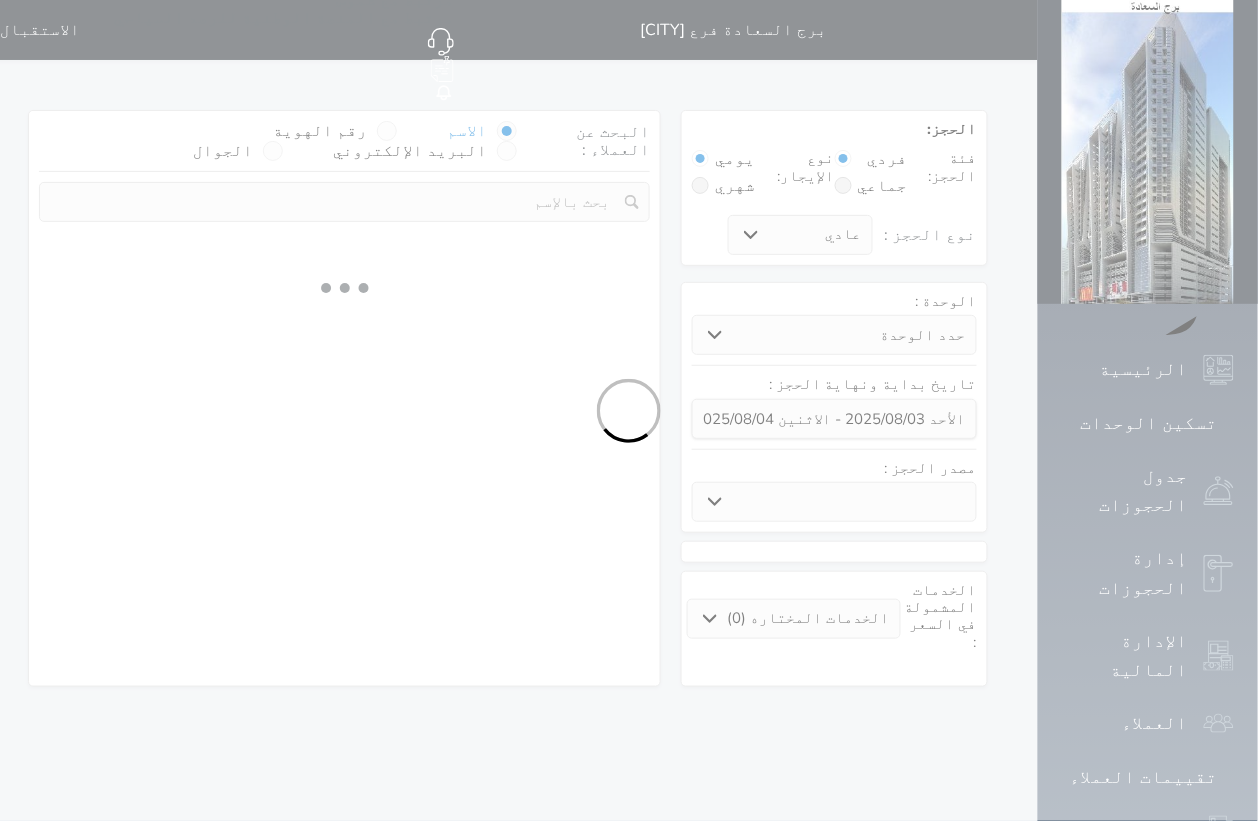 select 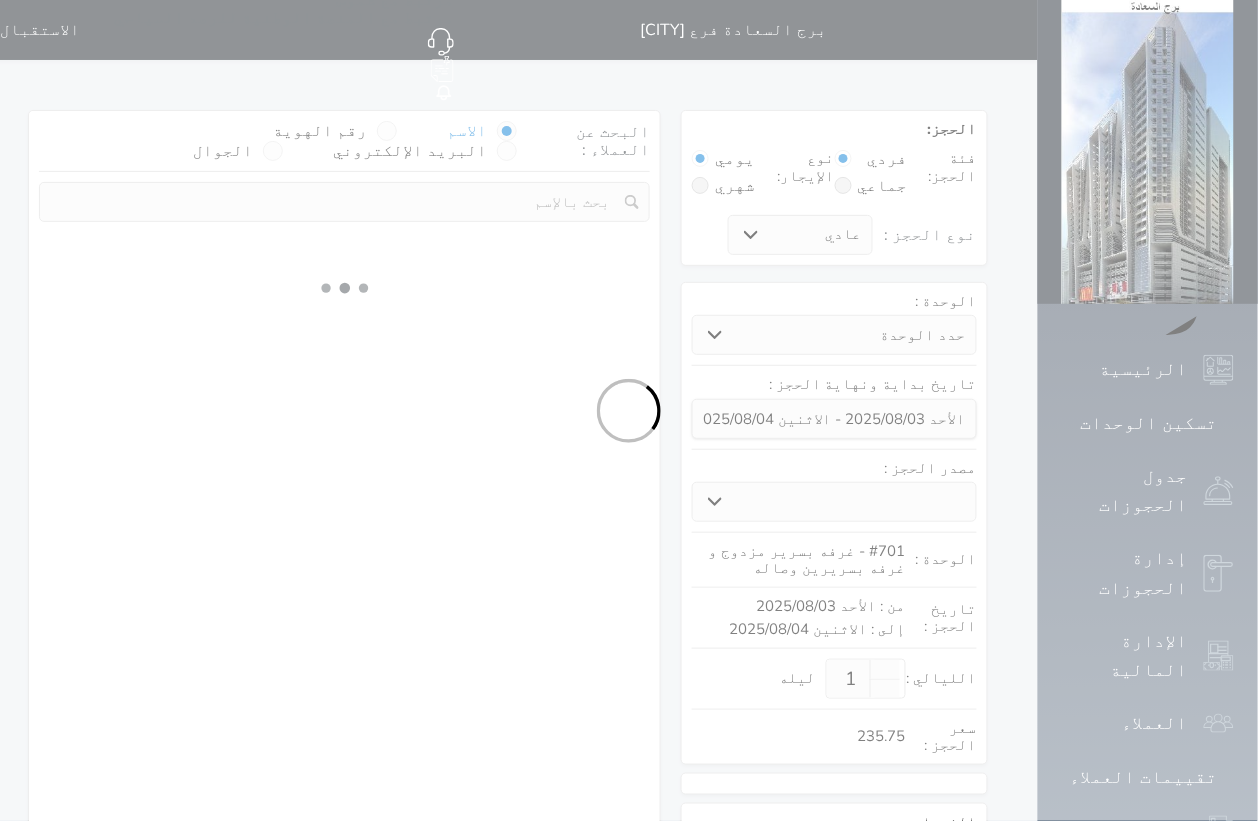 select on "1" 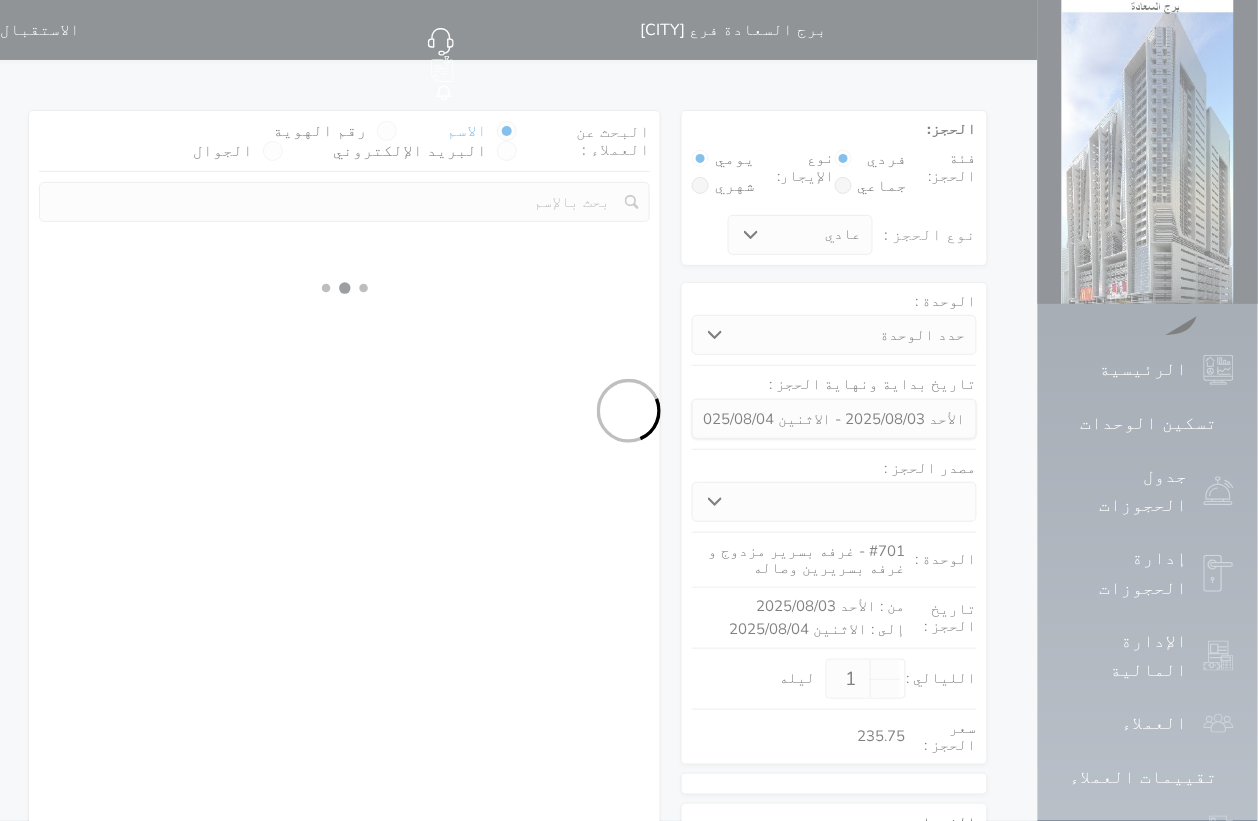 select on "113" 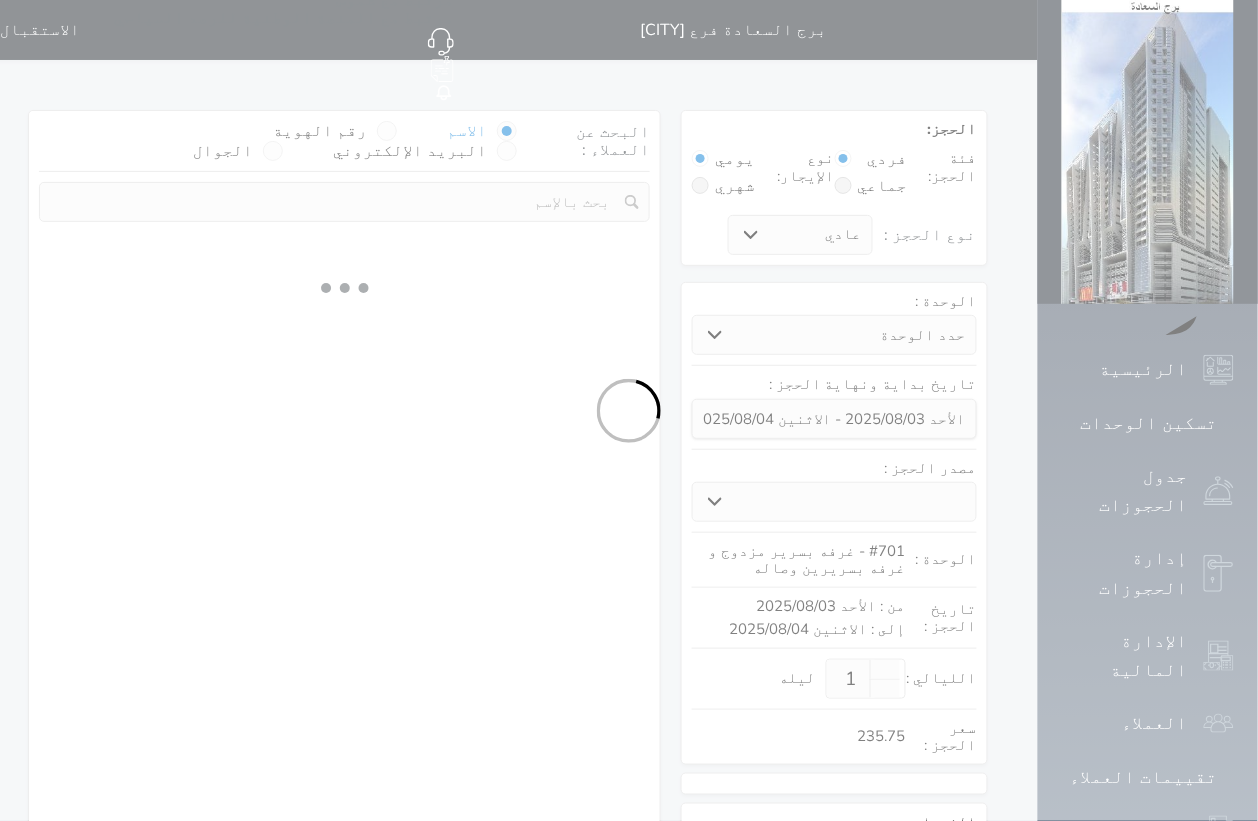 select on "1" 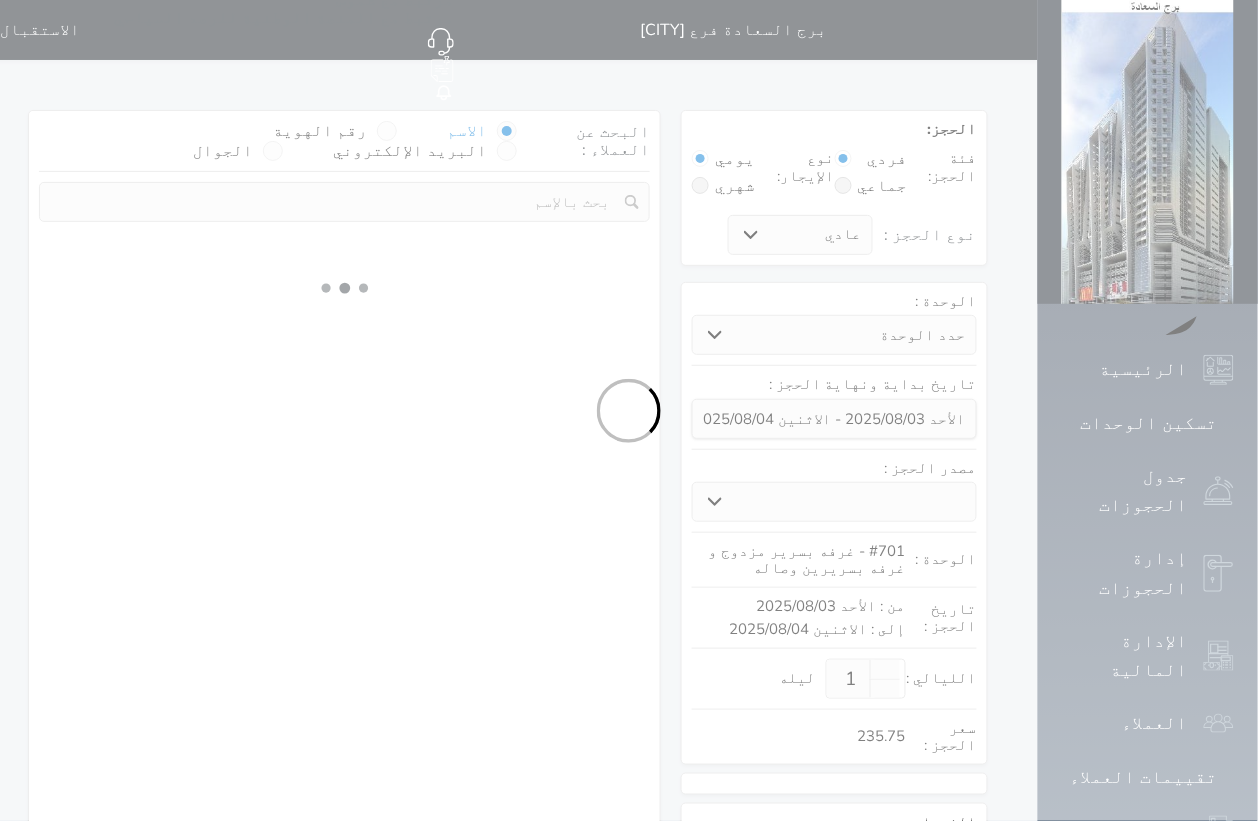 select 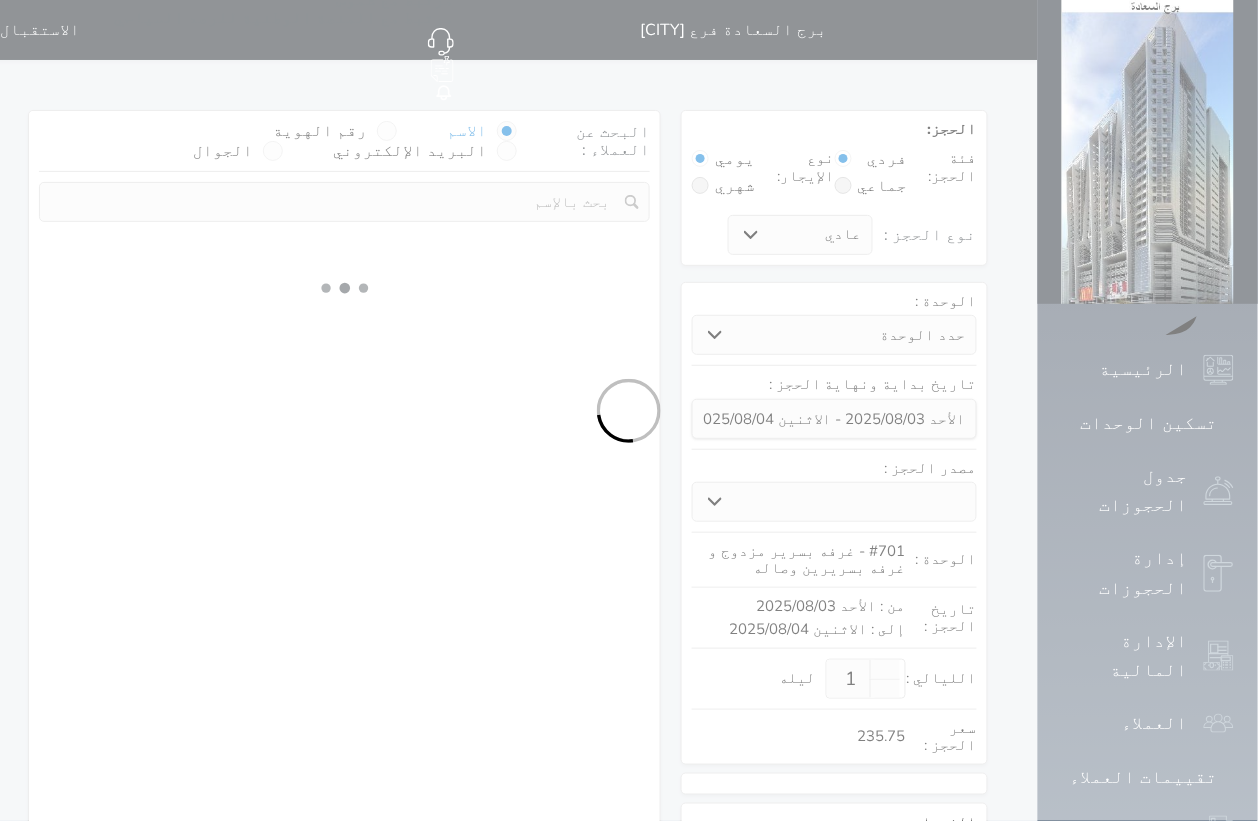 select on "7" 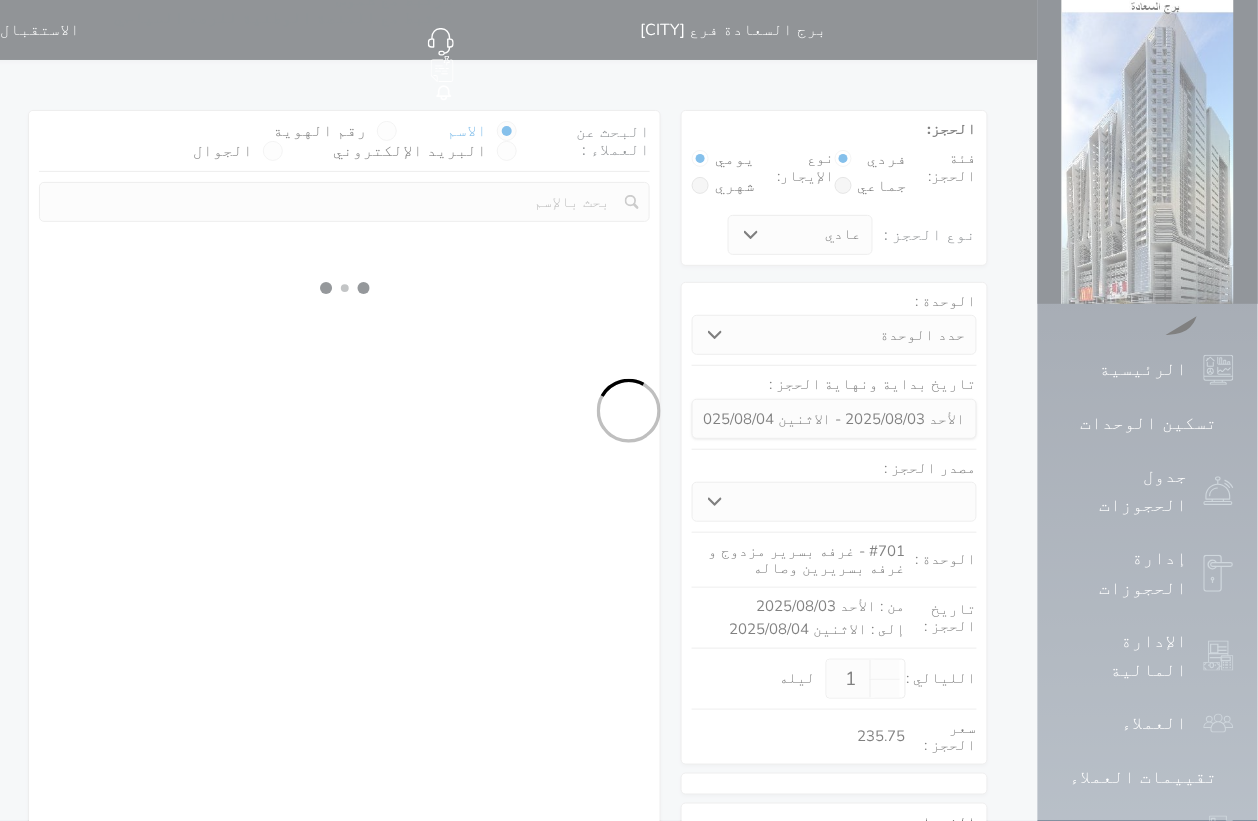 select 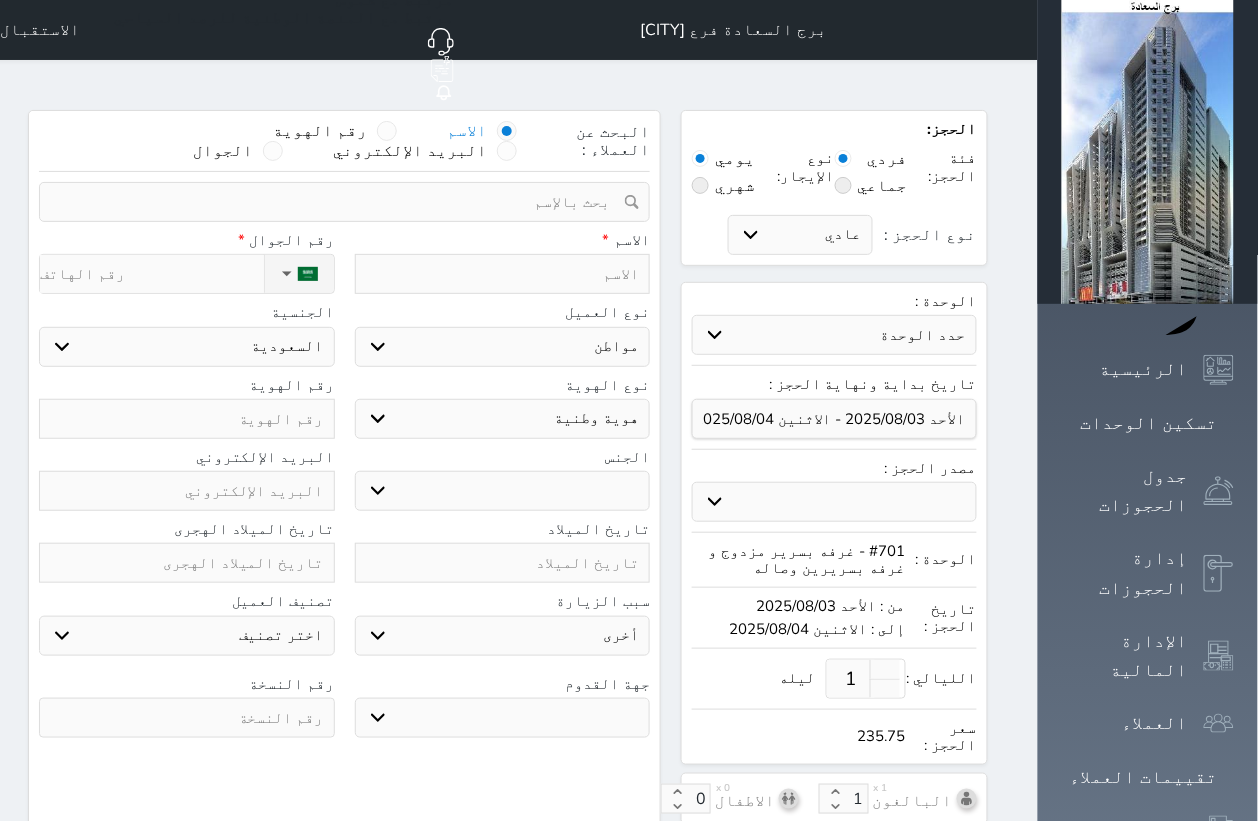 select 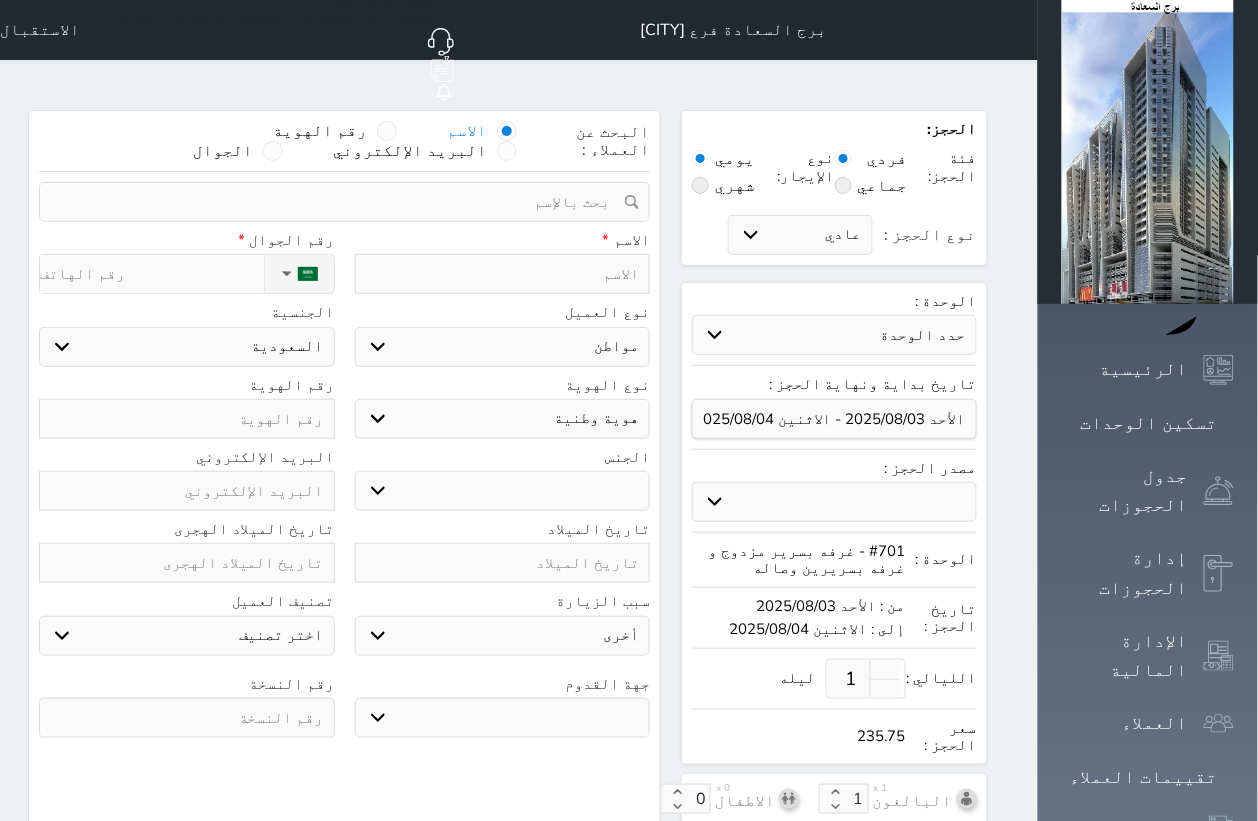 select 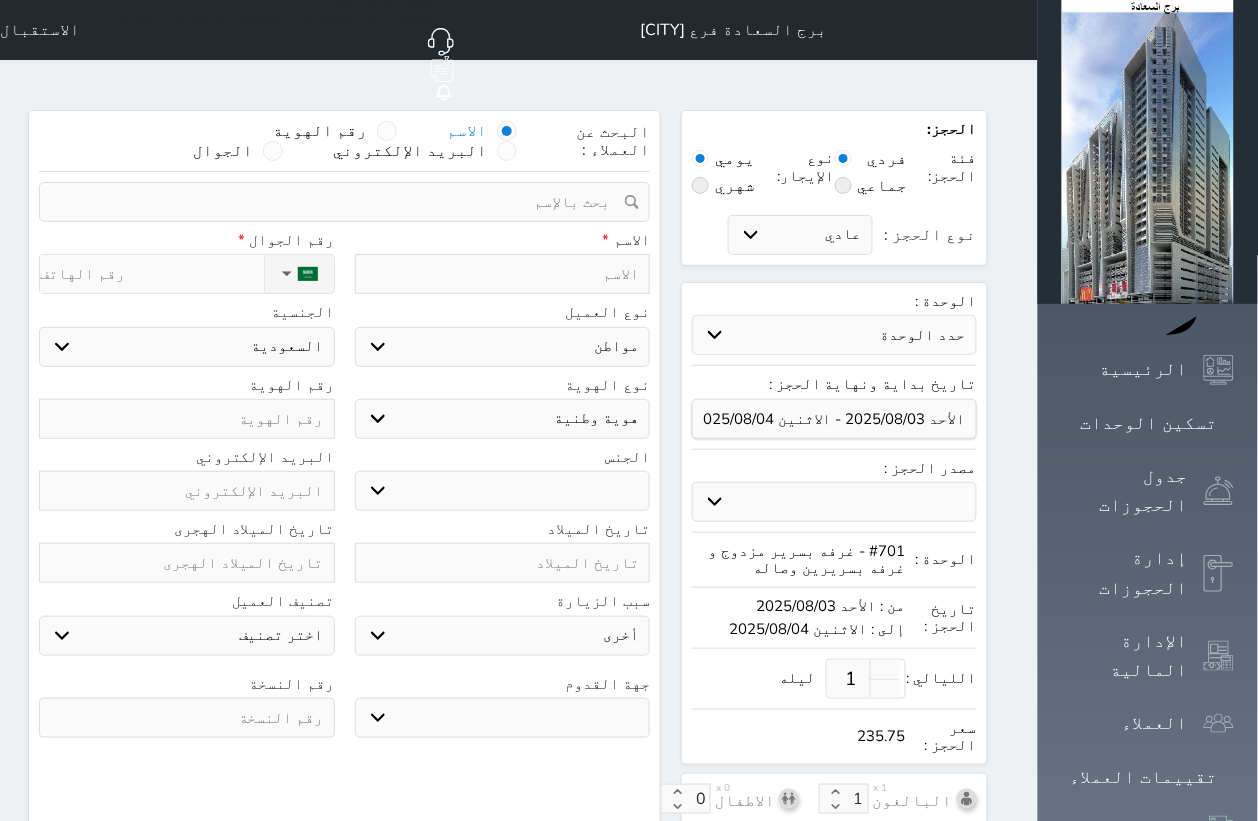 select 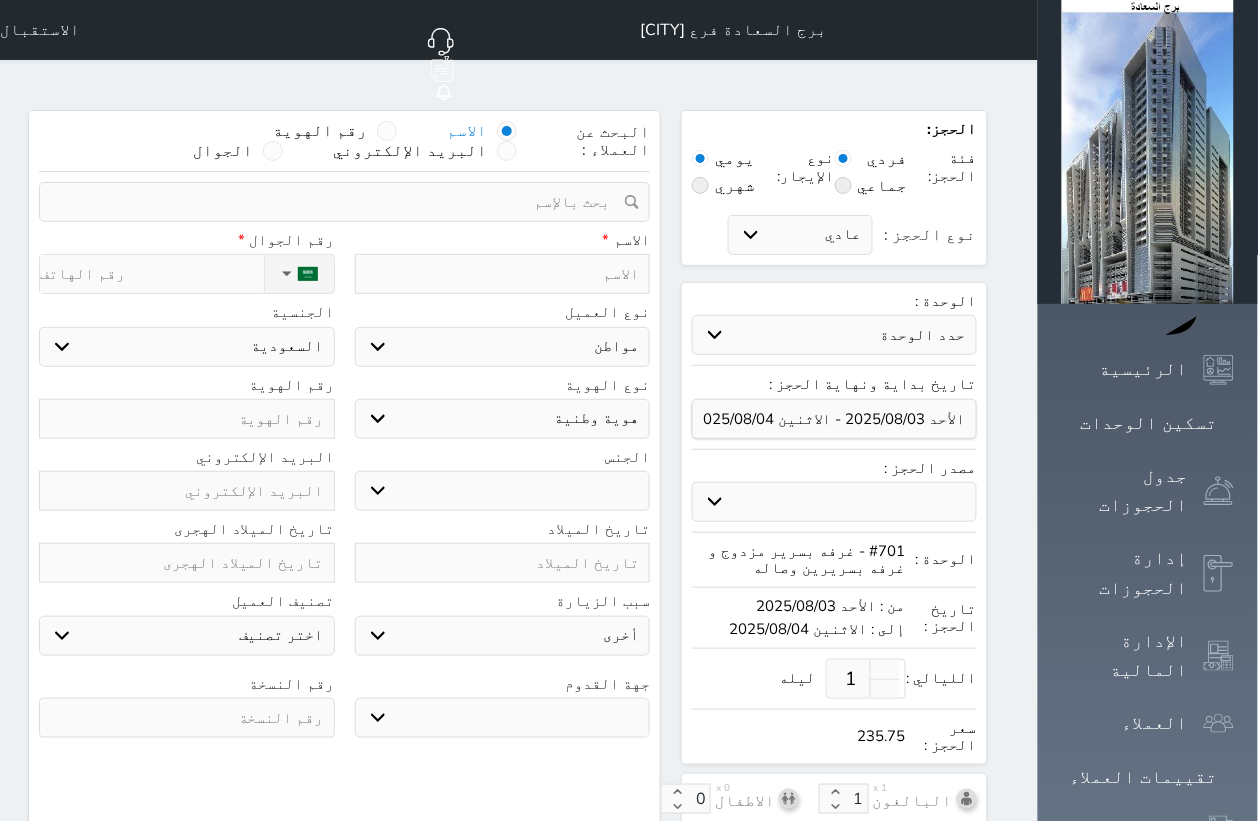 select 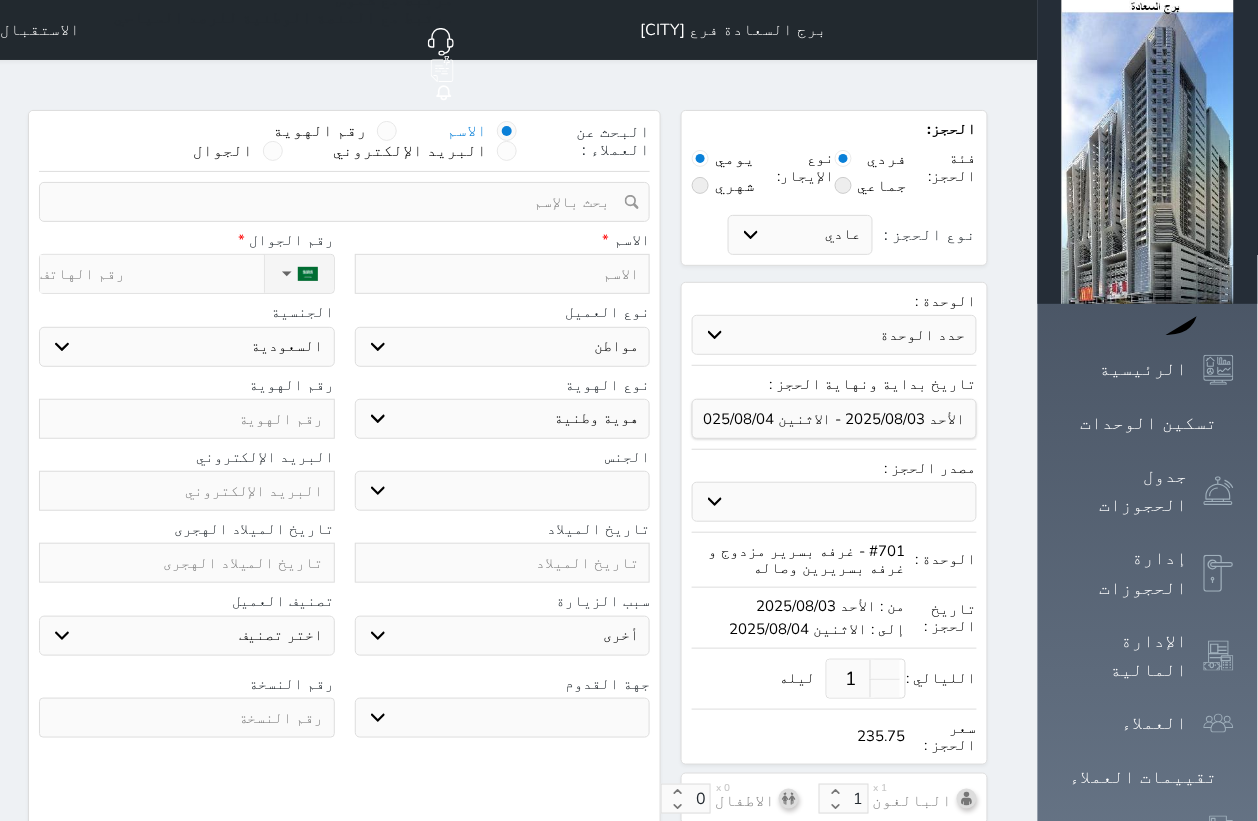 select 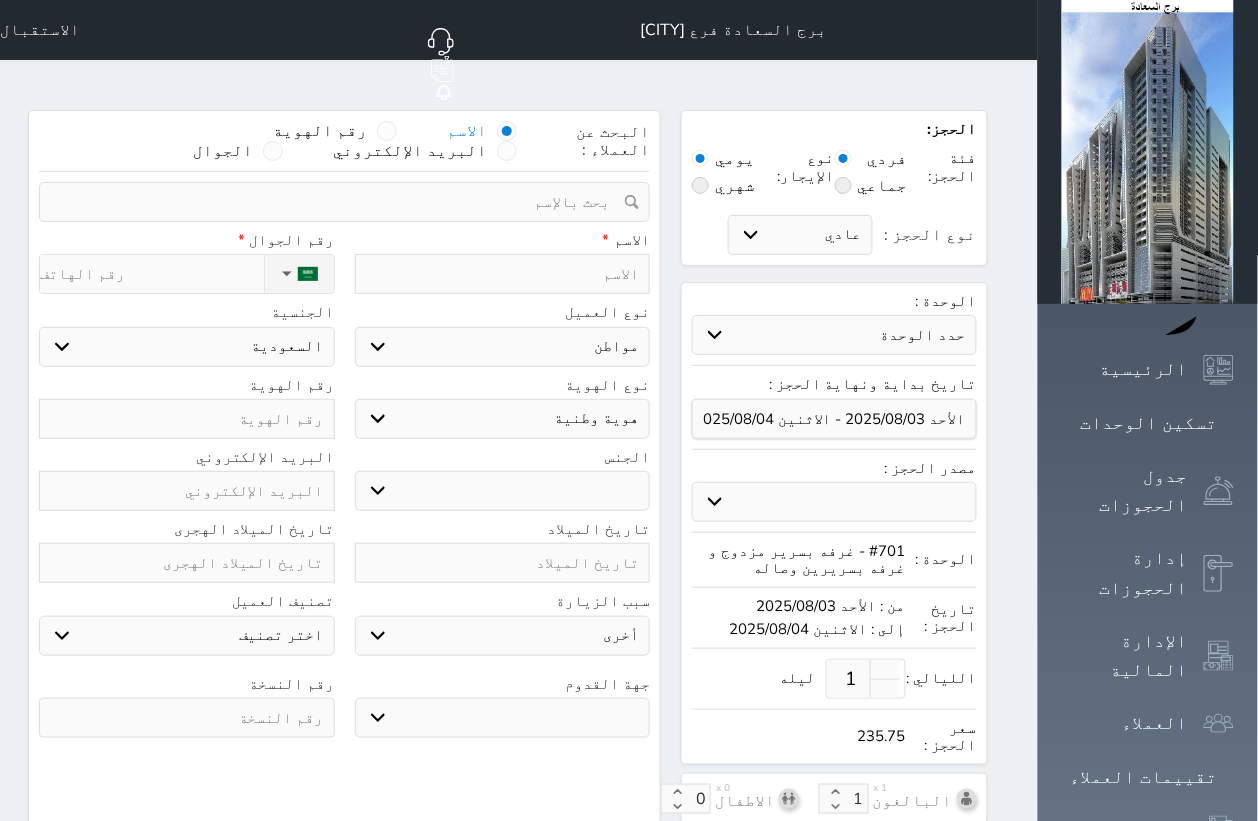 select 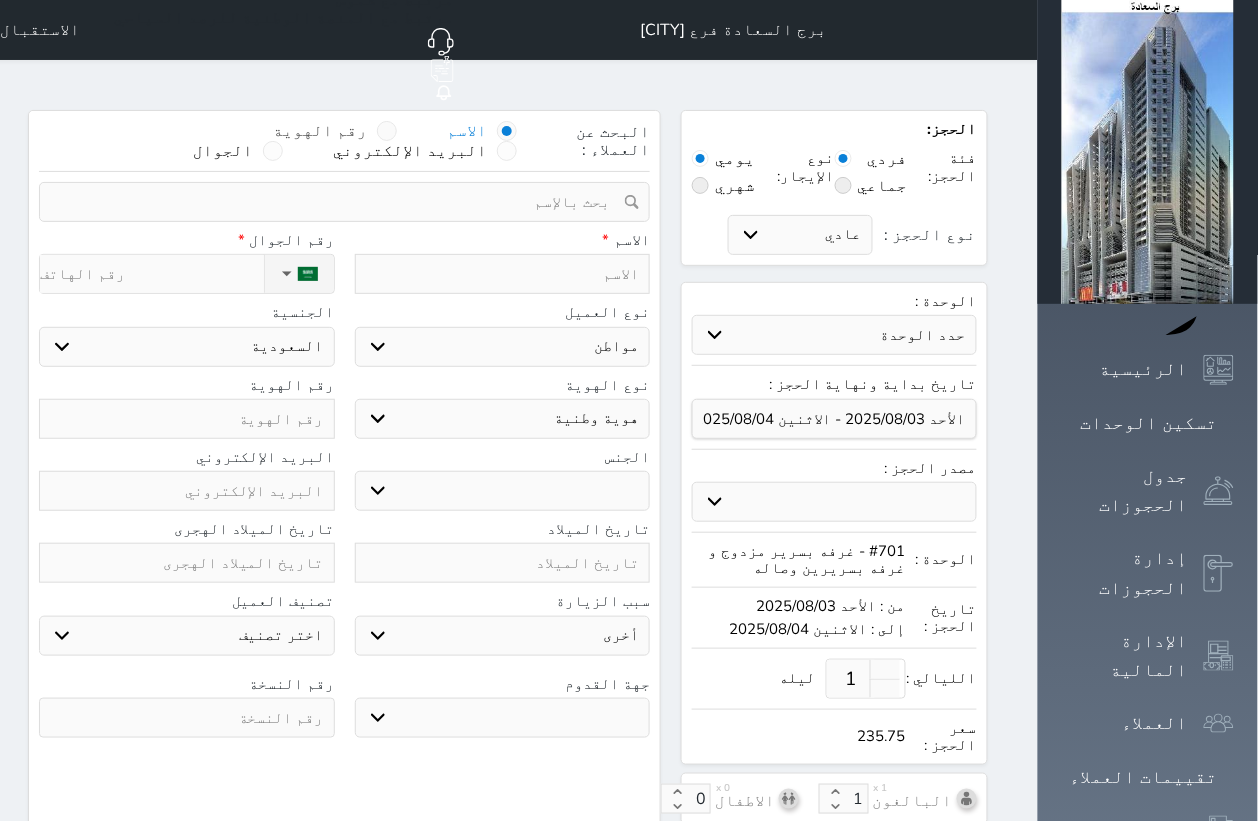 click at bounding box center [387, 131] 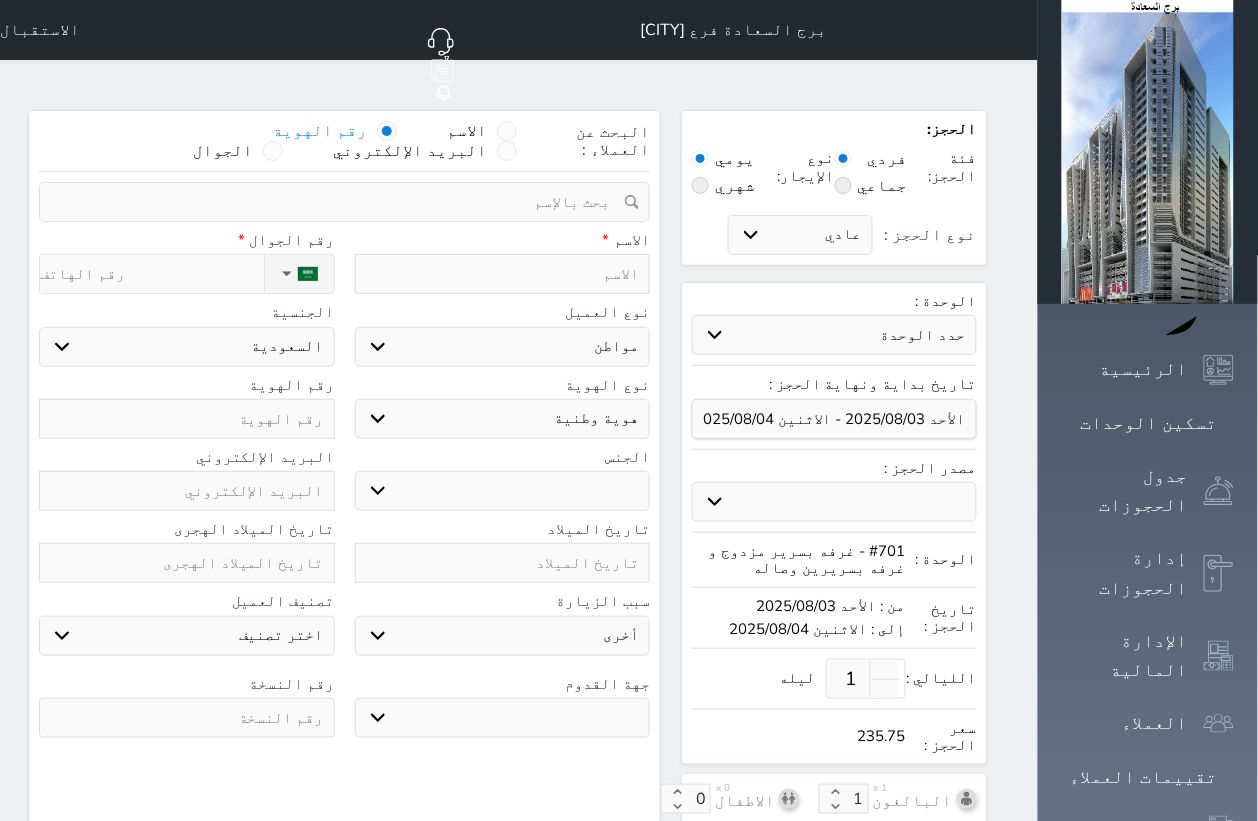 select 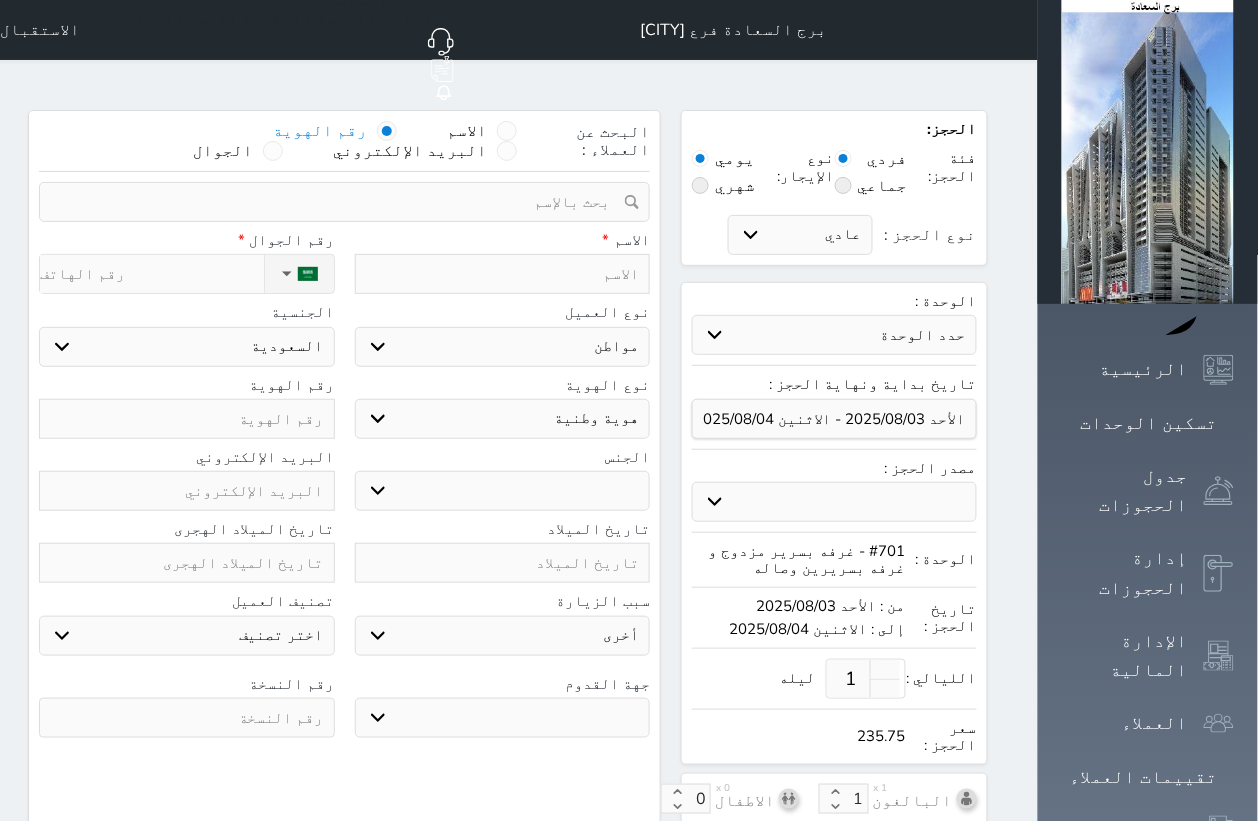select 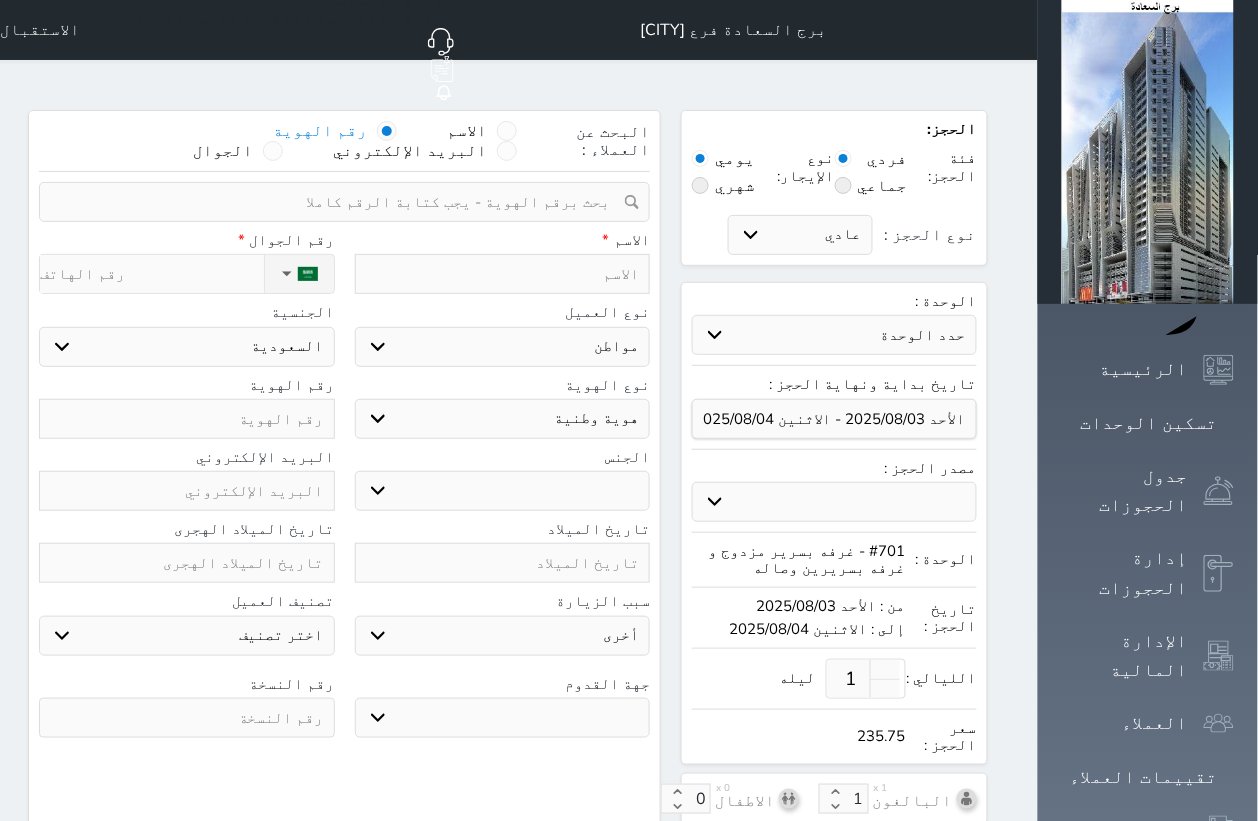 click at bounding box center [337, 202] 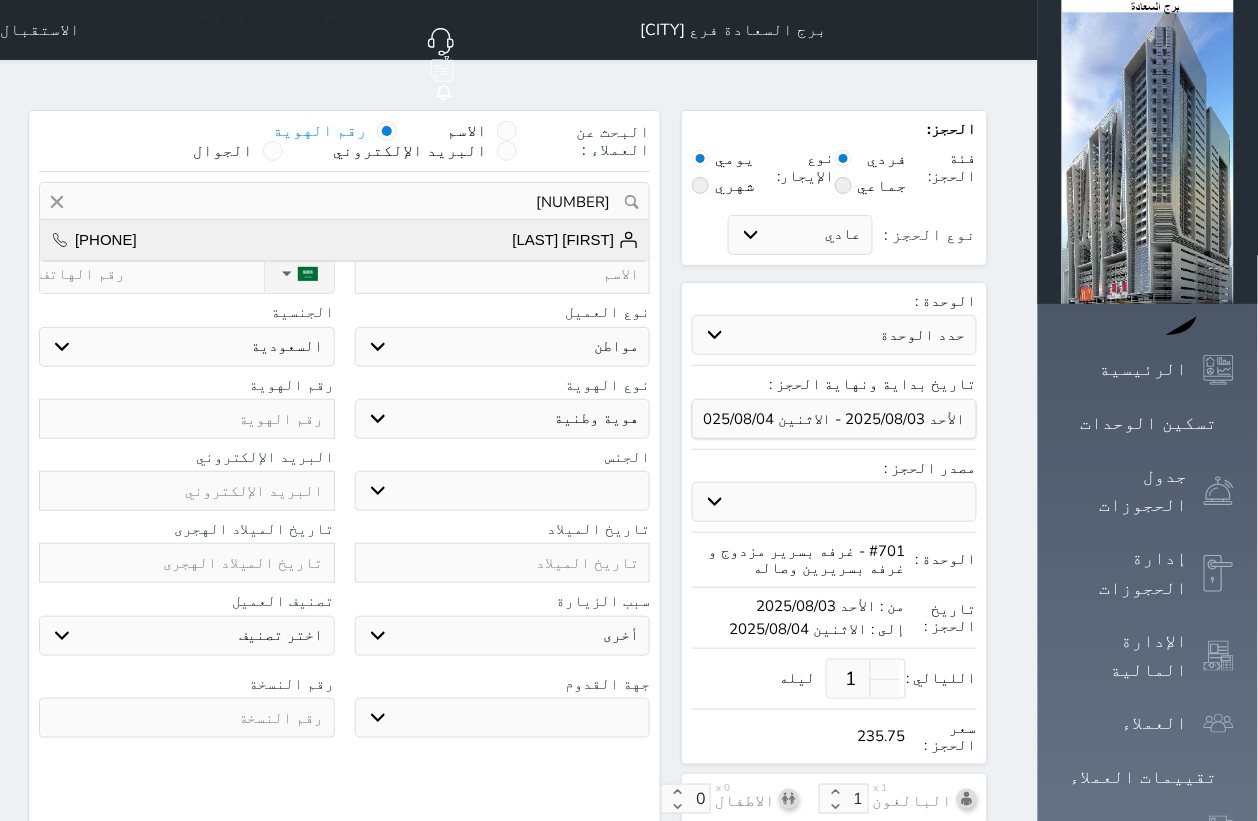 click on "[FIRST] [LAST]   [PHONE]" at bounding box center (344, 240) 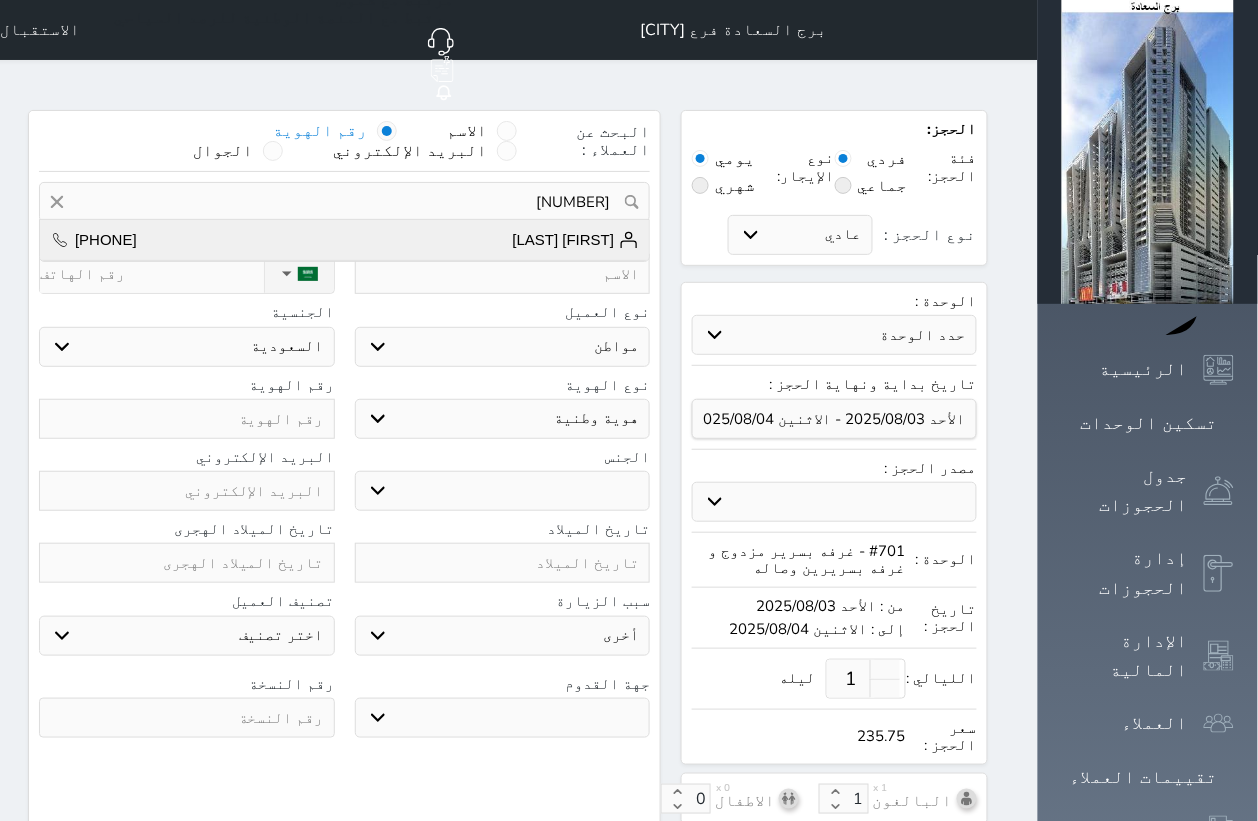 type on "[FIRST] [LAST]  ||  [PHONE]" 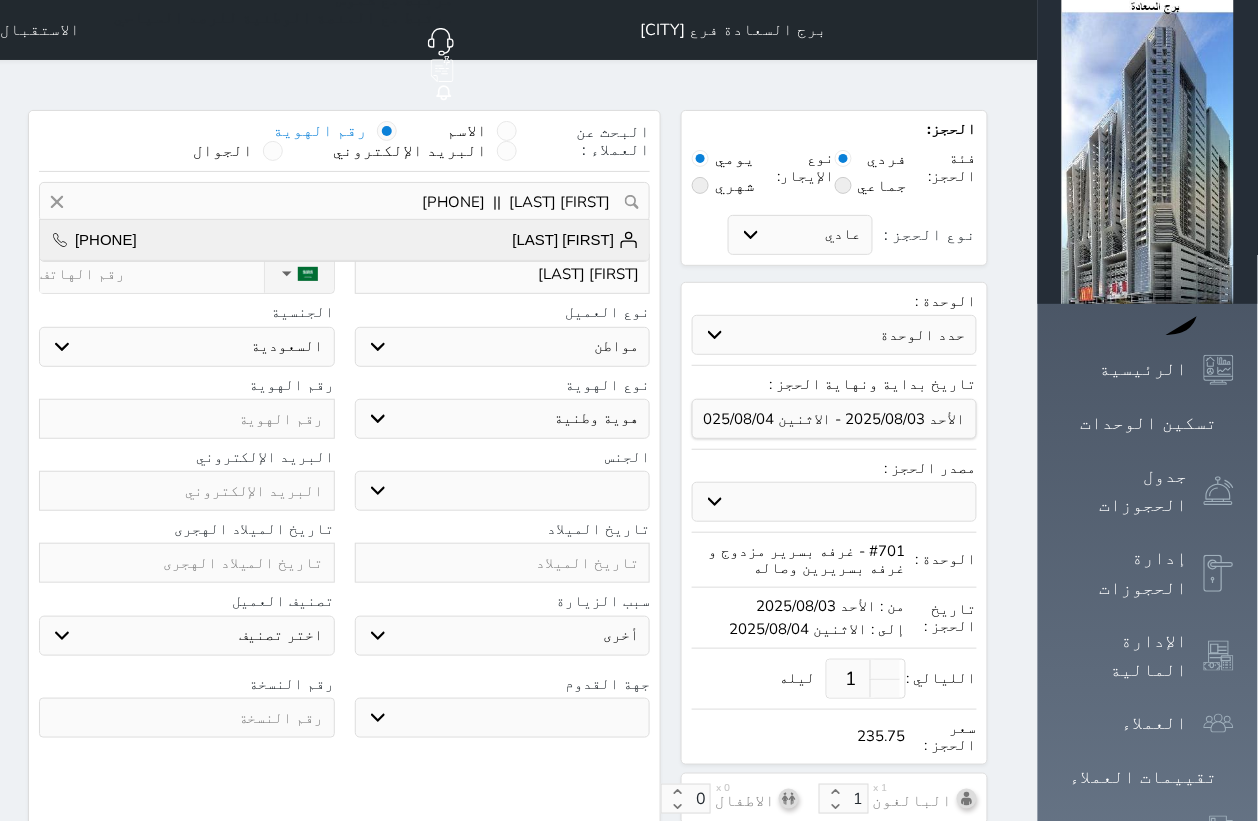 type on "[PHONE]" 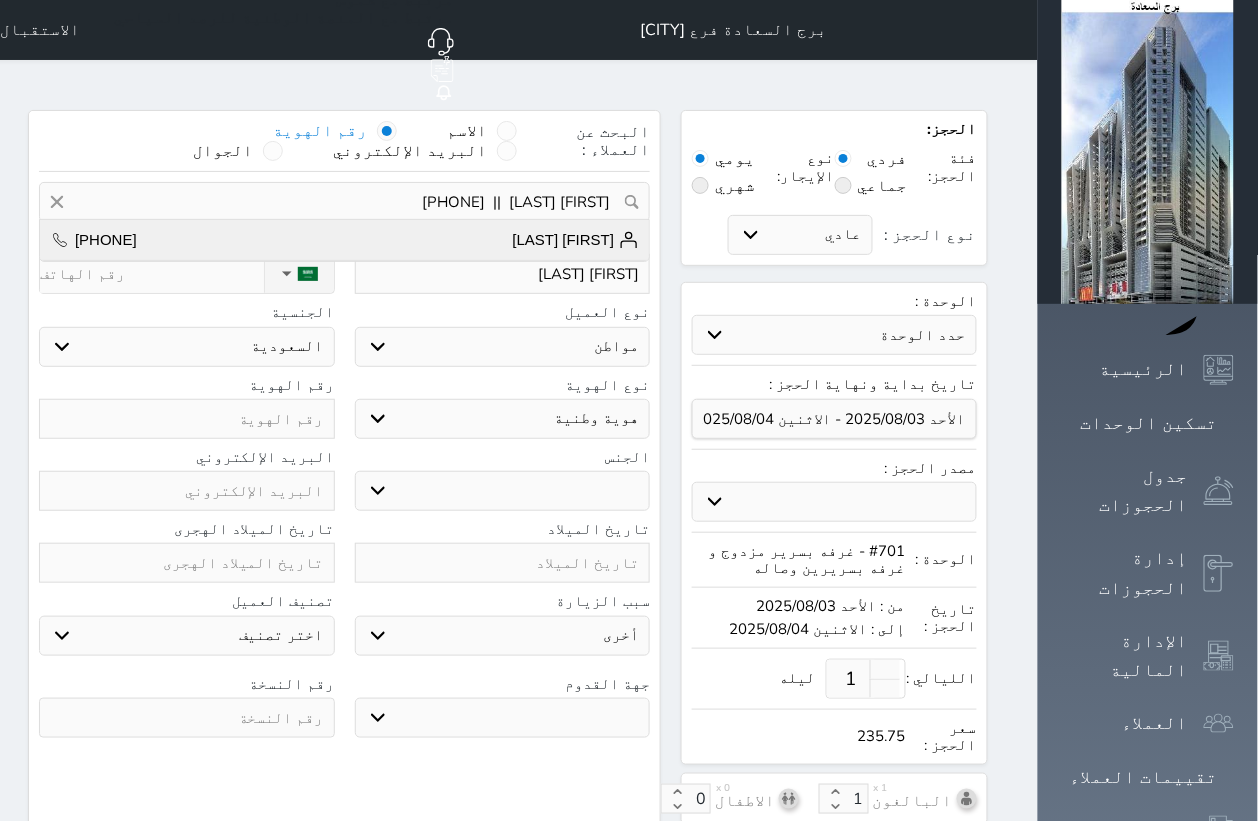 type on "[NUMBER]" 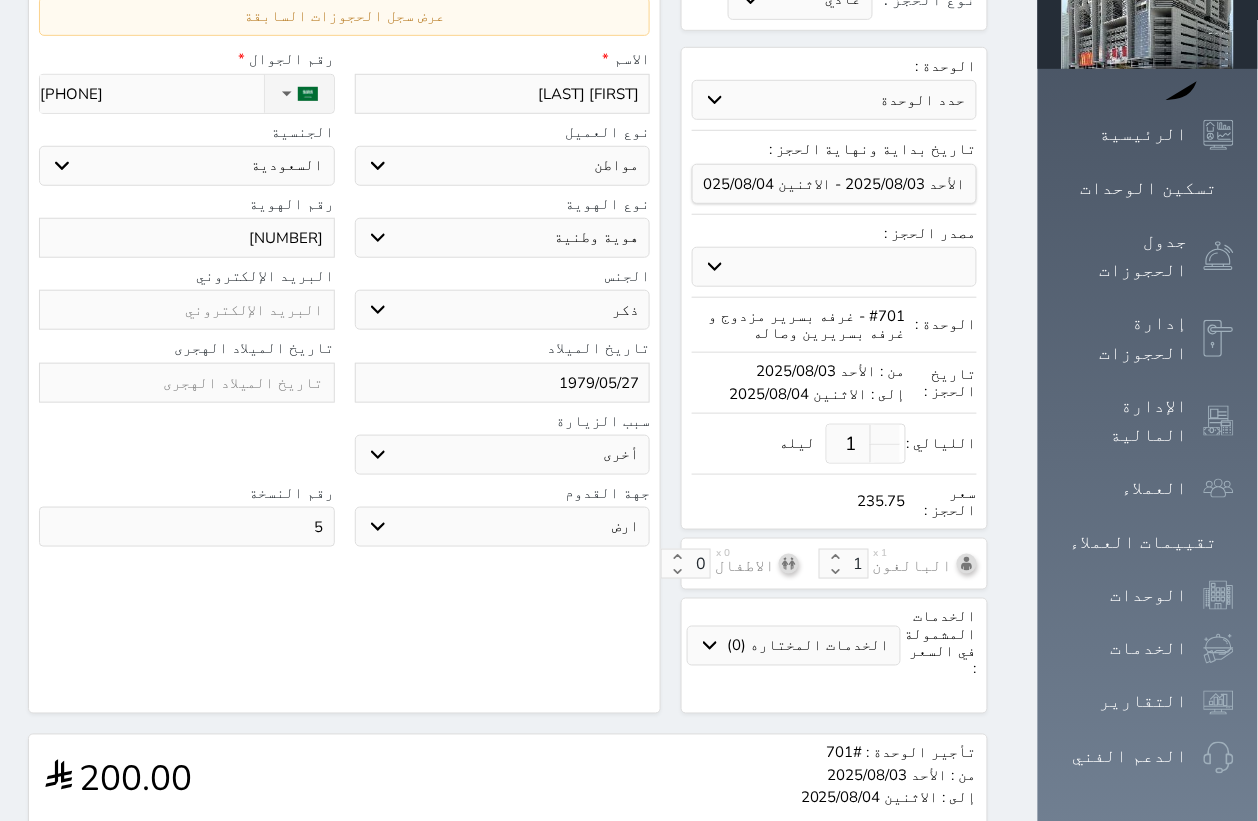 scroll, scrollTop: 428, scrollLeft: 0, axis: vertical 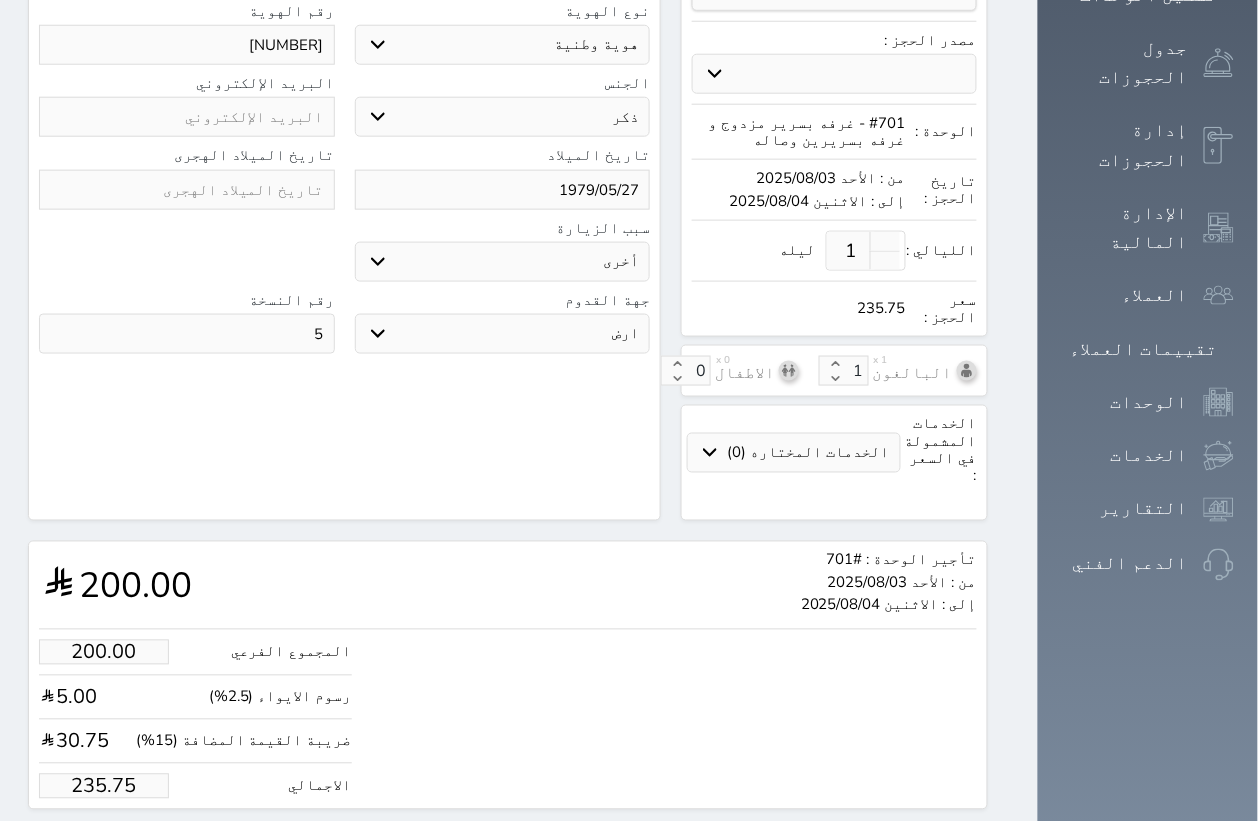 drag, startPoint x: 58, startPoint y: 722, endPoint x: 248, endPoint y: 741, distance: 190.94763 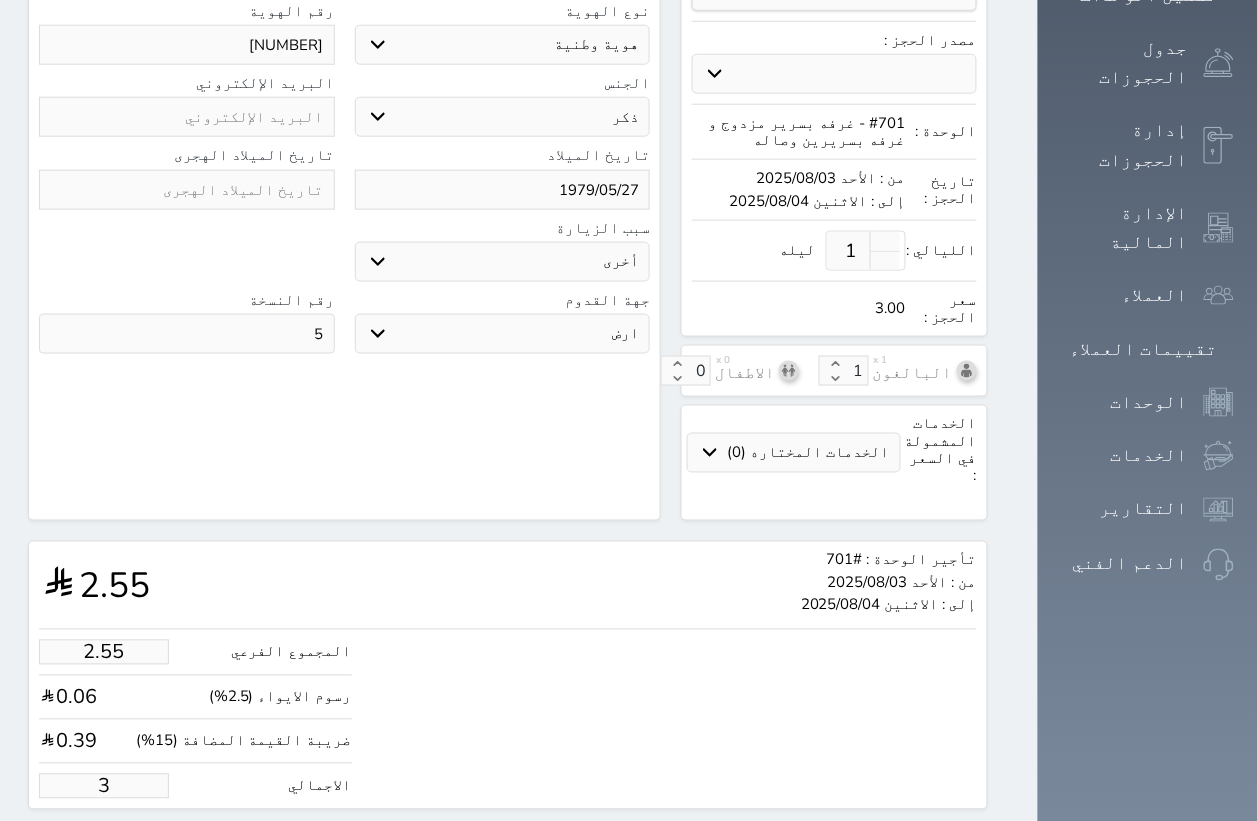 type on "27.15" 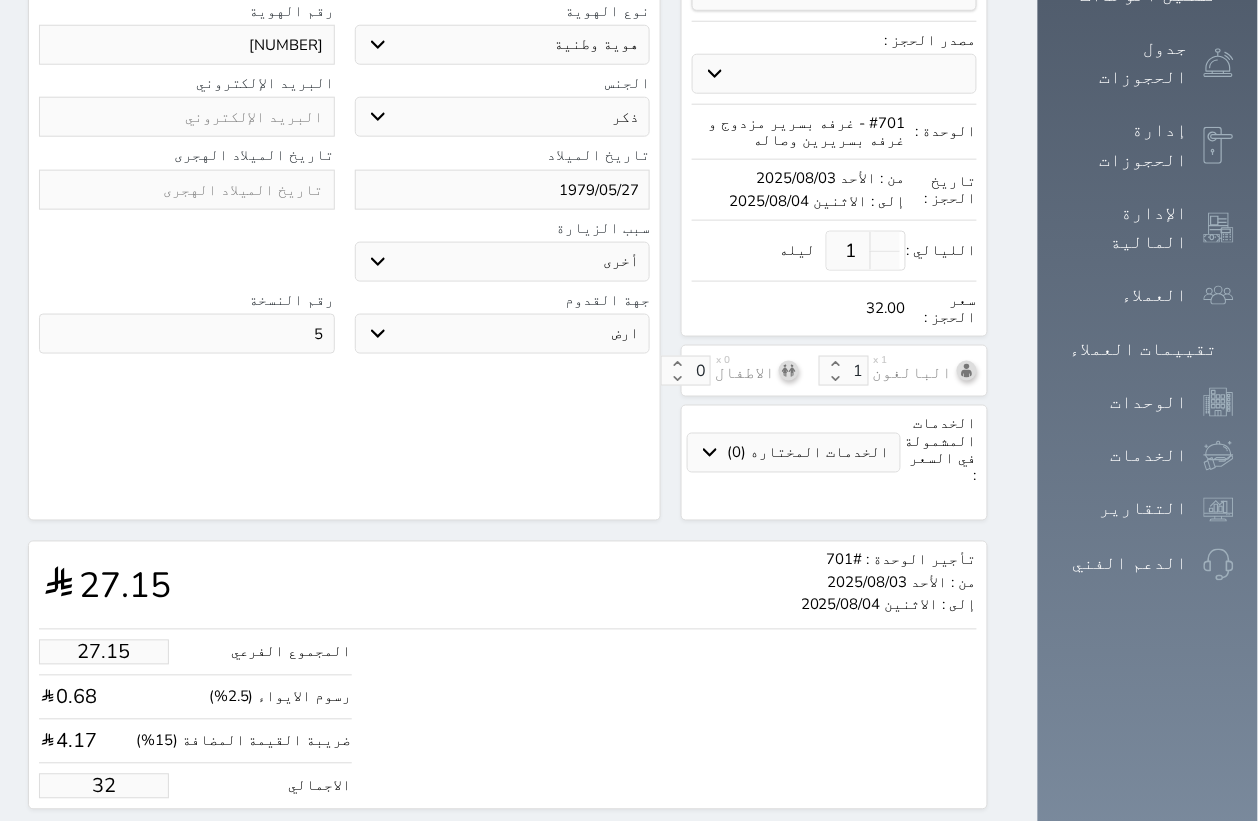 type on "271.47" 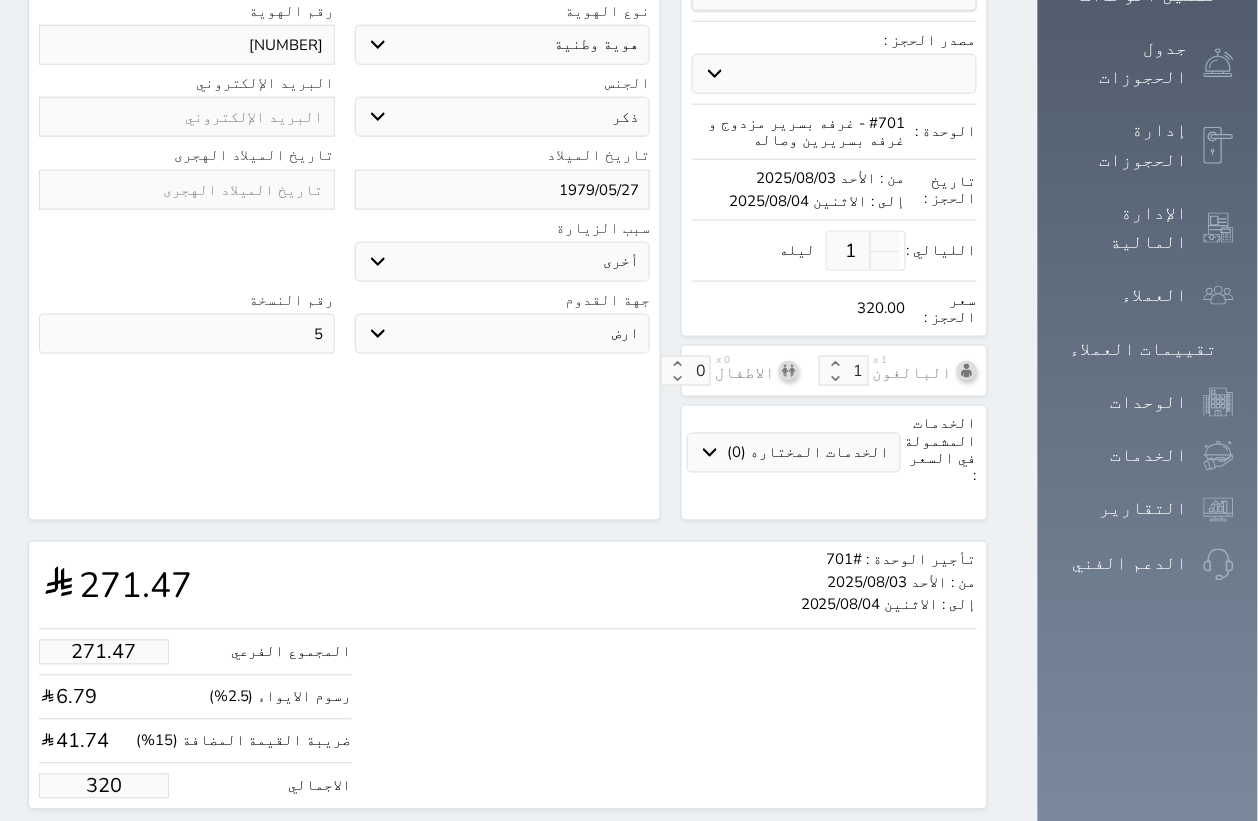 type on "320.00" 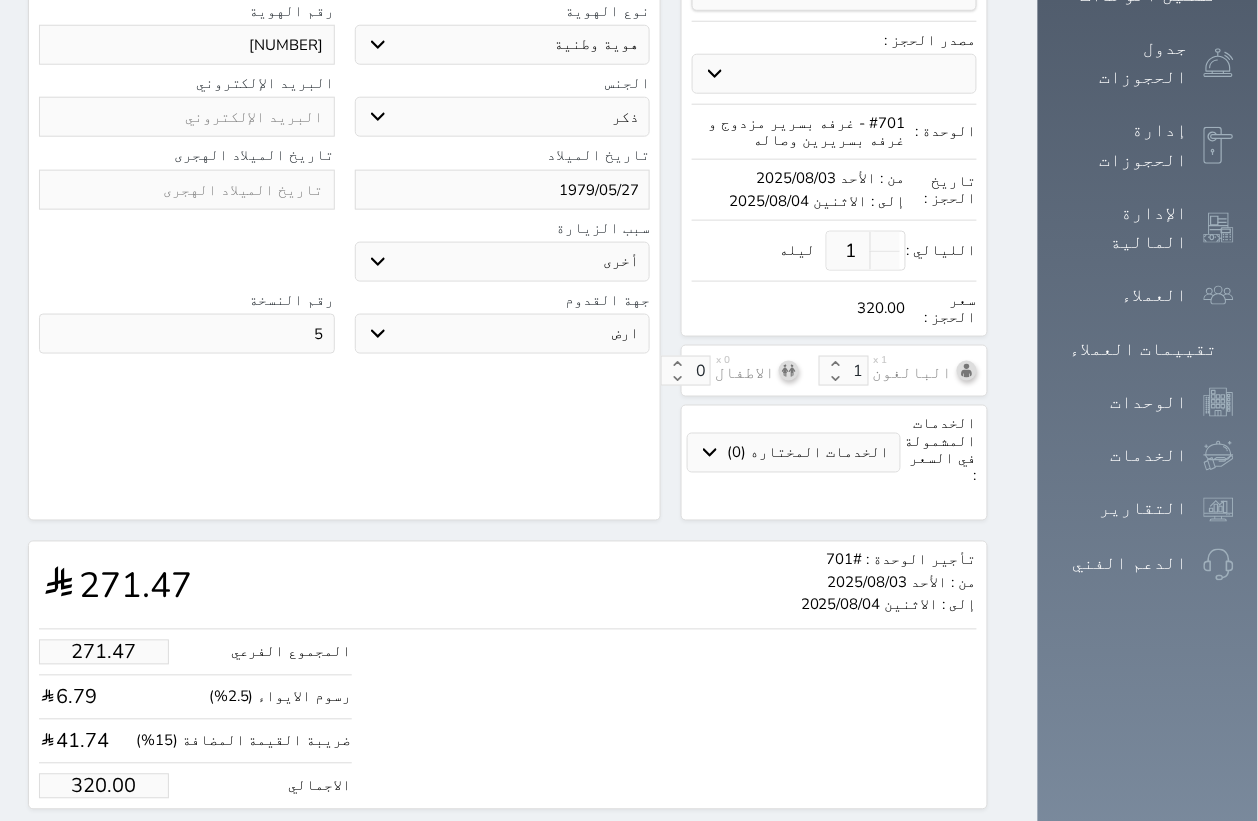 click on "حجز" at bounding box center (121, 847) 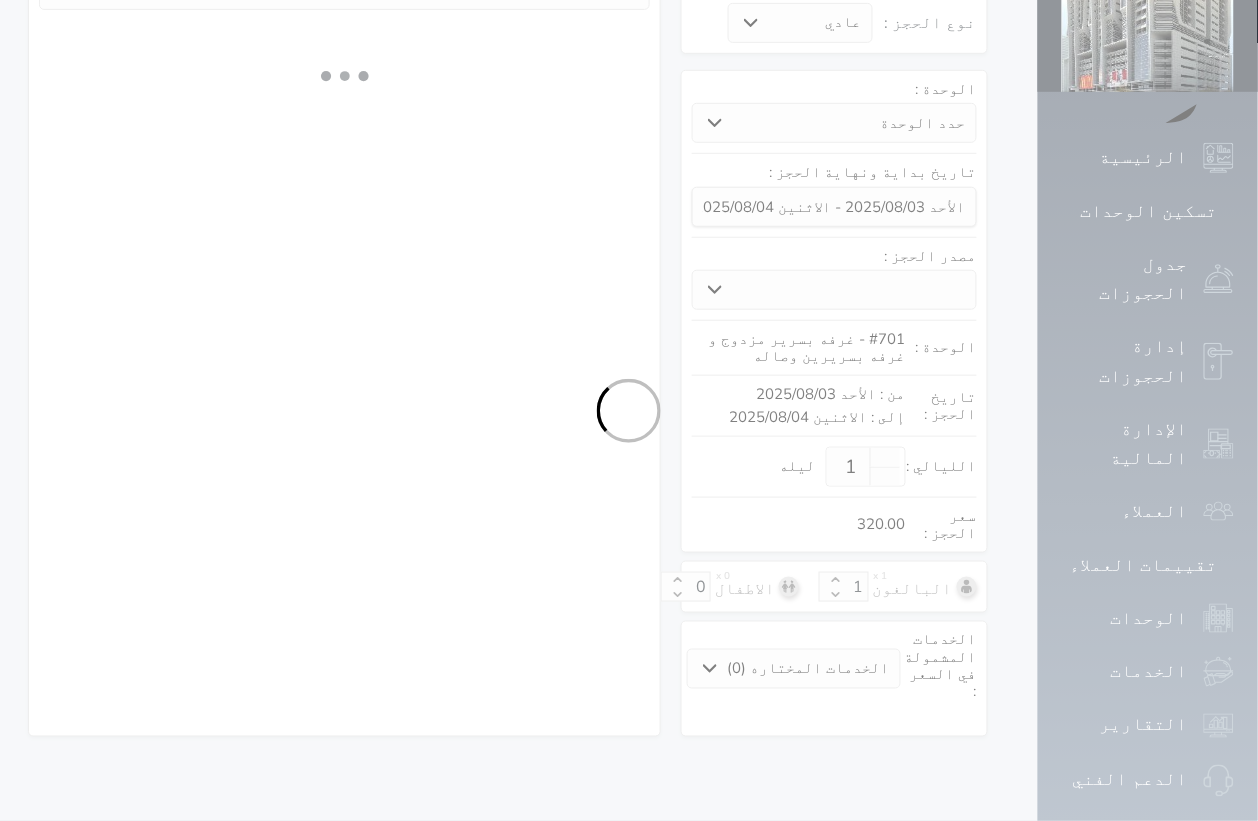 select on "1" 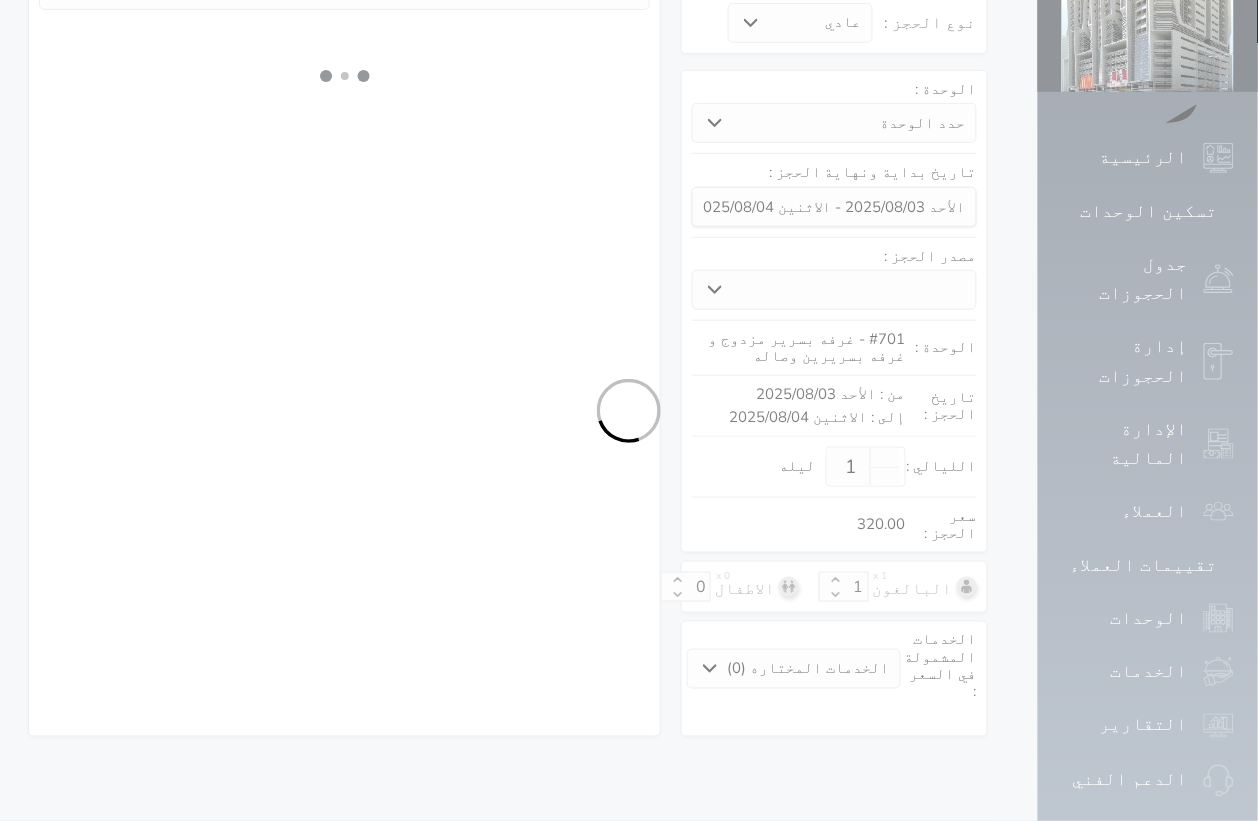 select on "113" 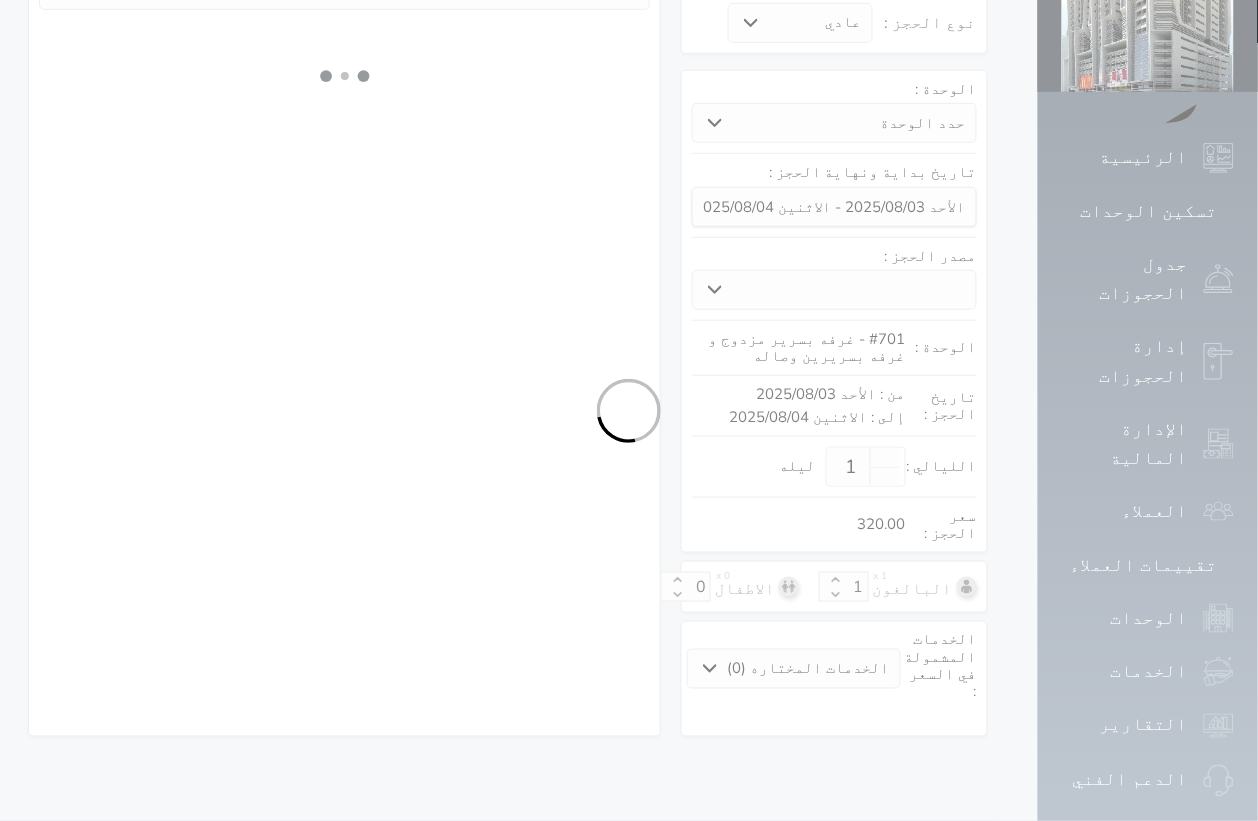 select on "1" 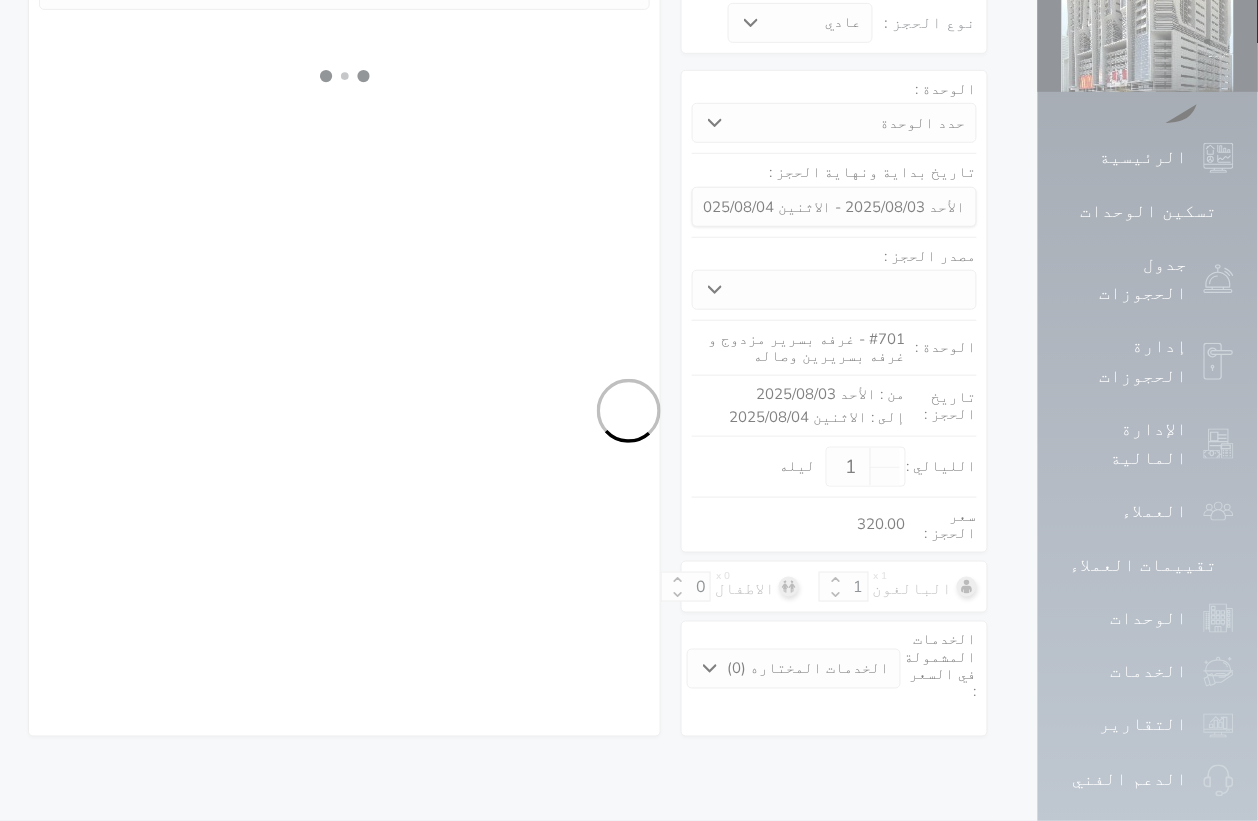 select on "7" 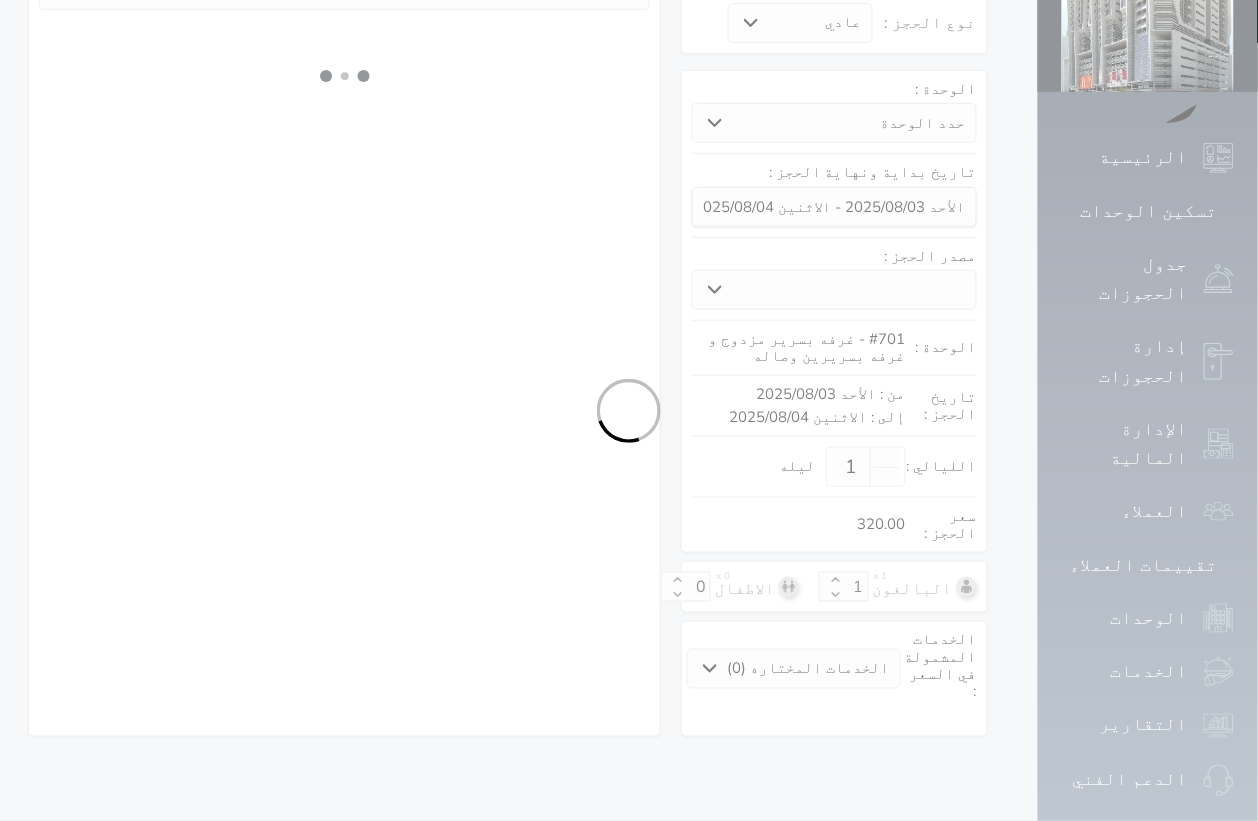 select on "9" 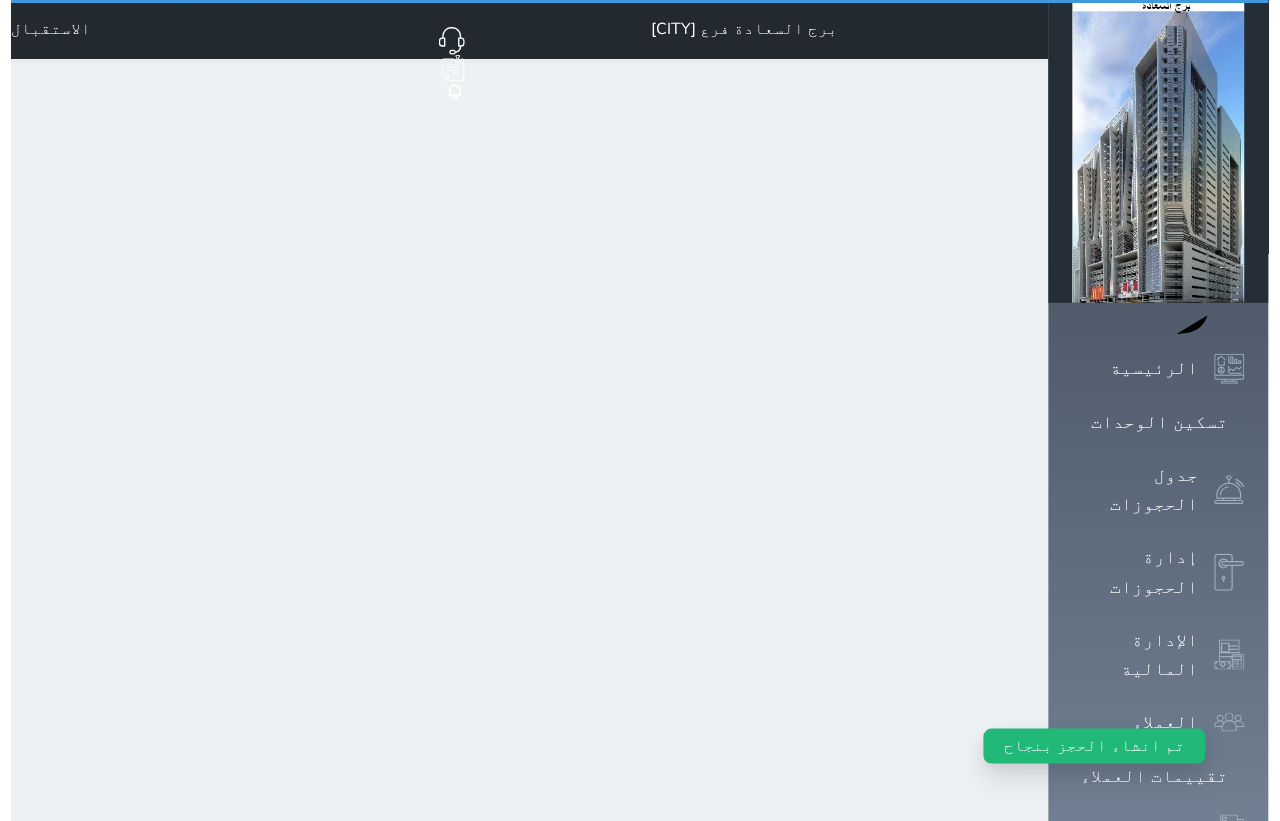 scroll, scrollTop: 0, scrollLeft: 0, axis: both 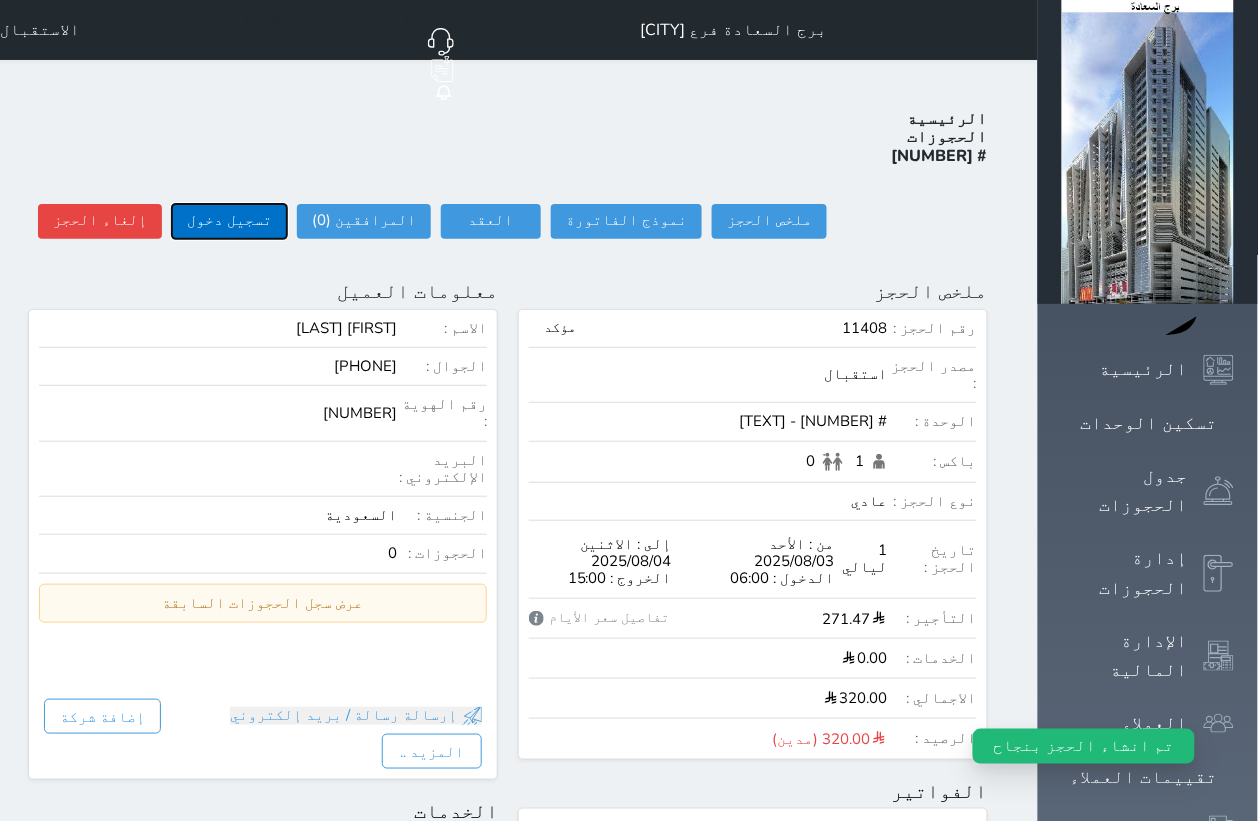 click on "تسجيل دخول" at bounding box center (229, 221) 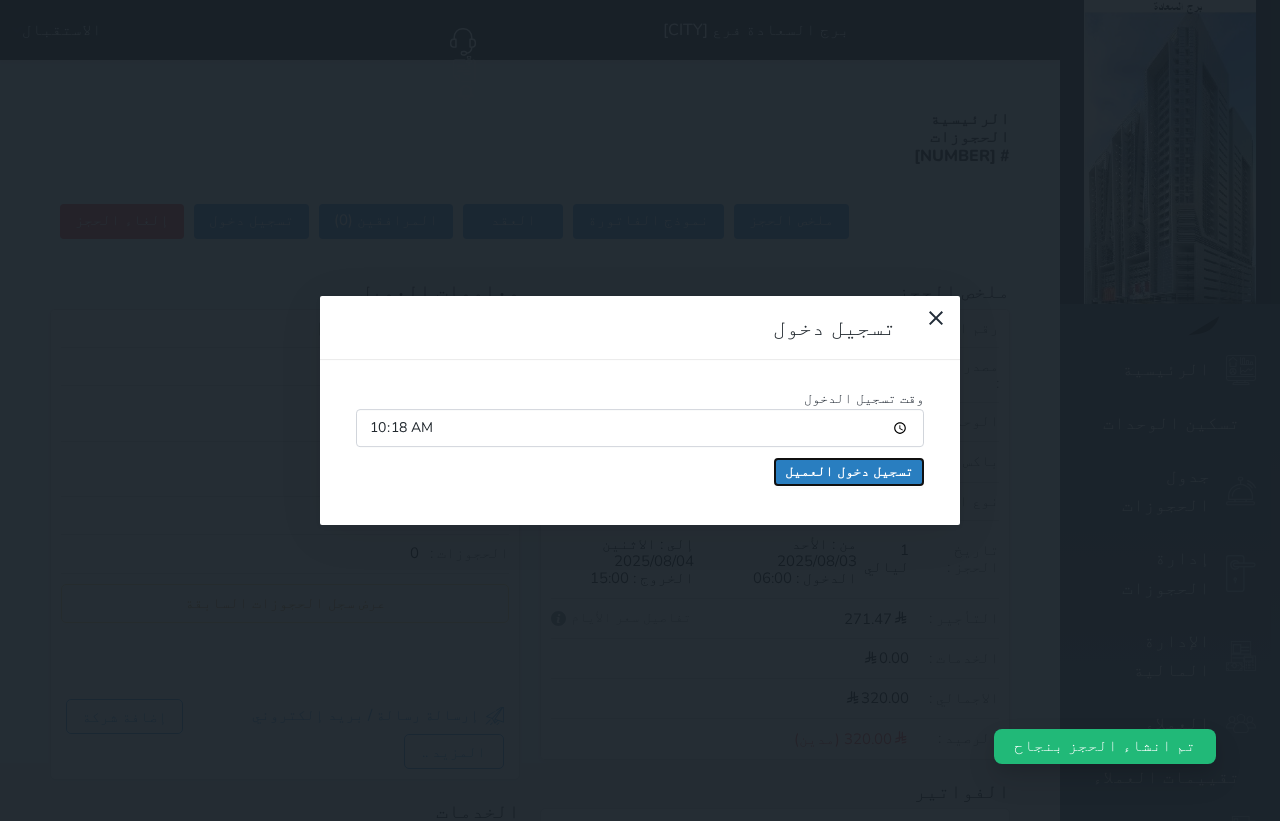 click on "تسجيل دخول العميل" at bounding box center [849, 472] 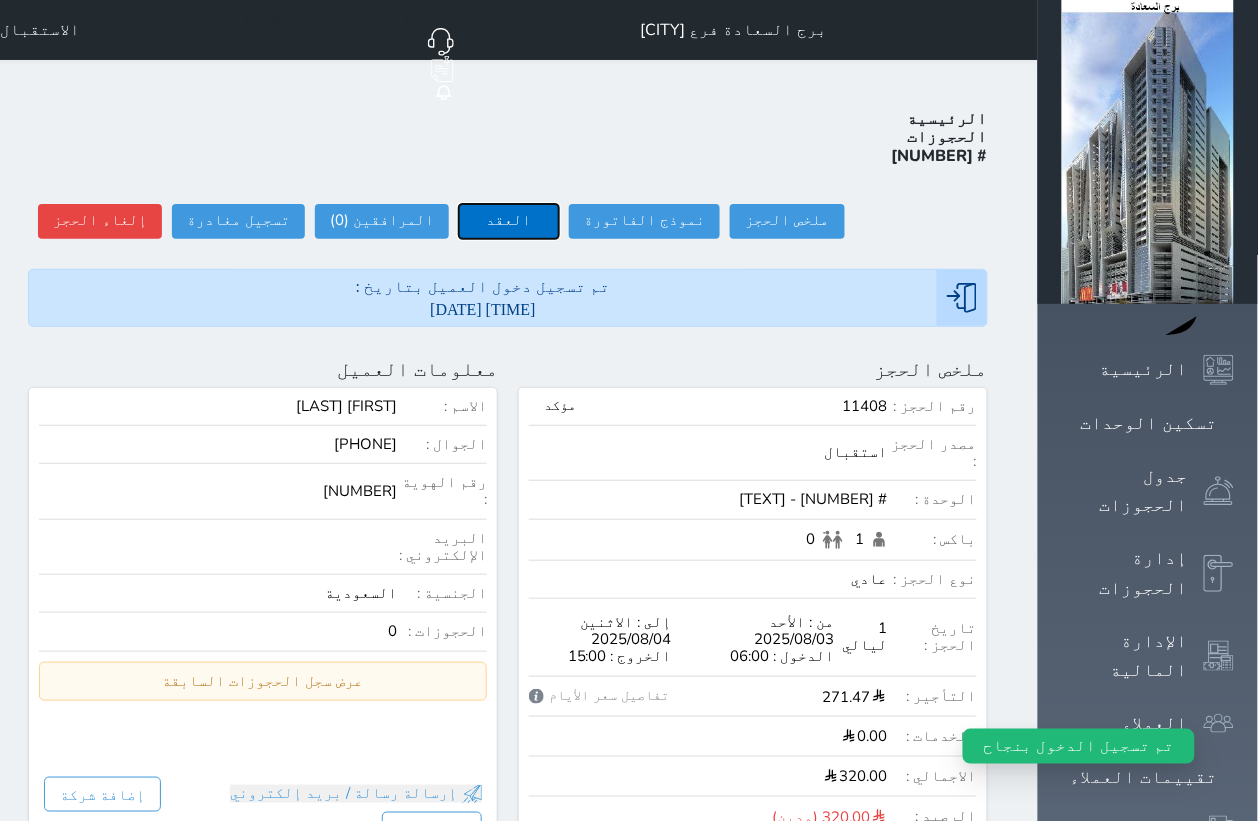 click on "العقد" at bounding box center [509, 221] 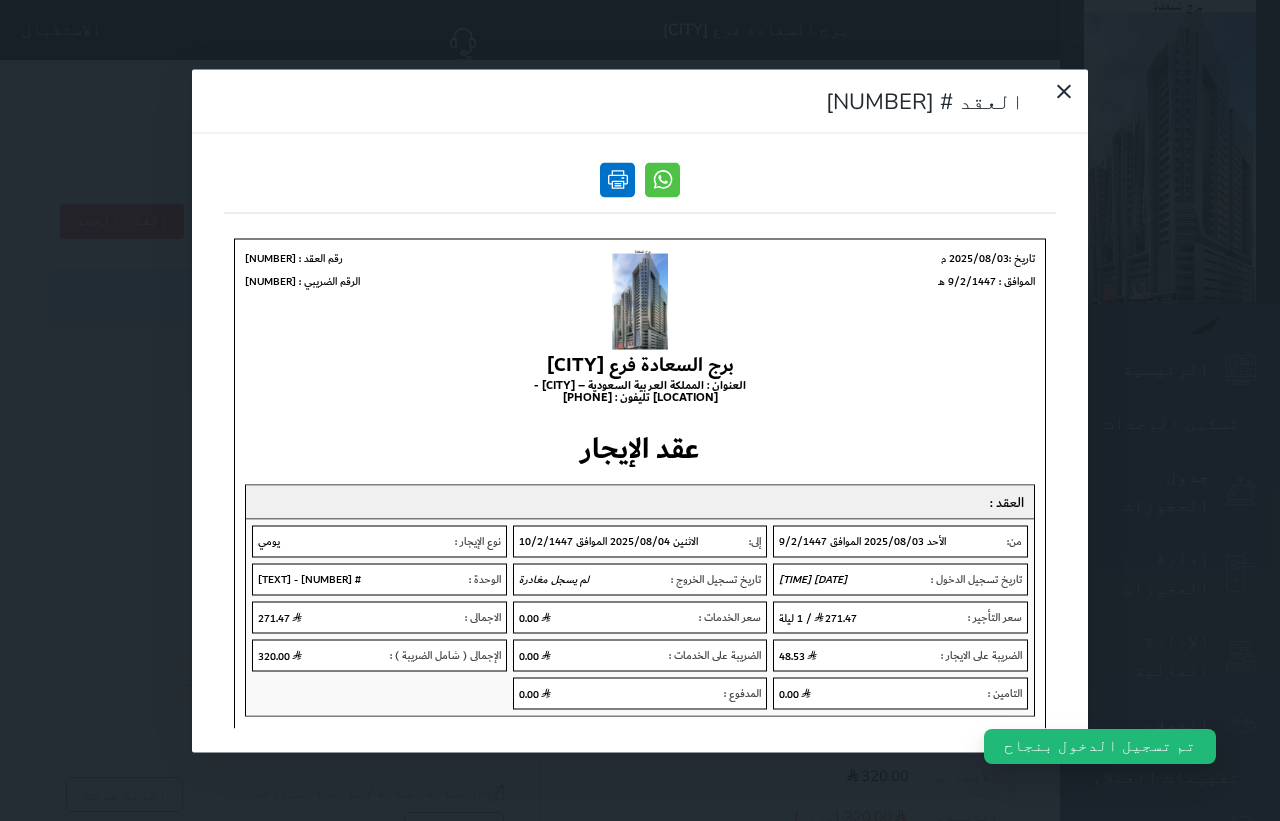 click at bounding box center [617, 179] 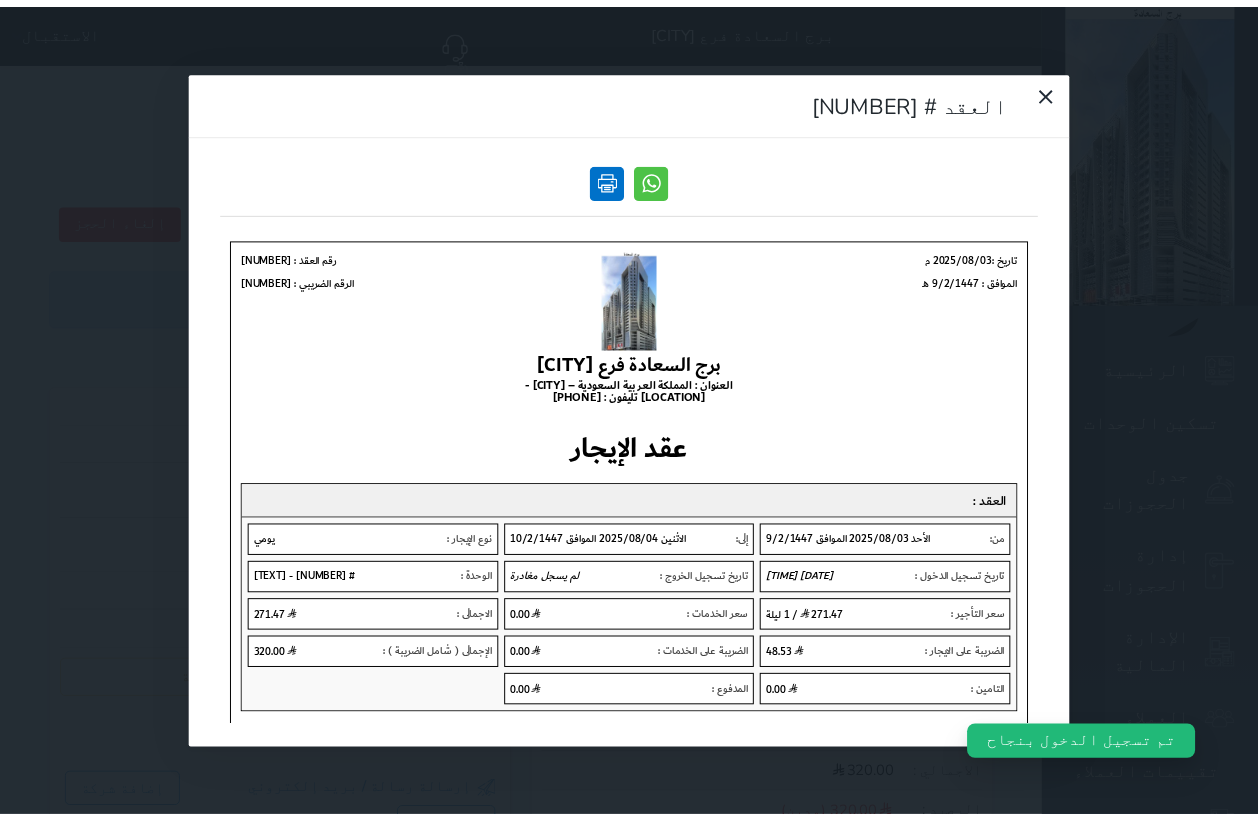 scroll, scrollTop: 0, scrollLeft: 0, axis: both 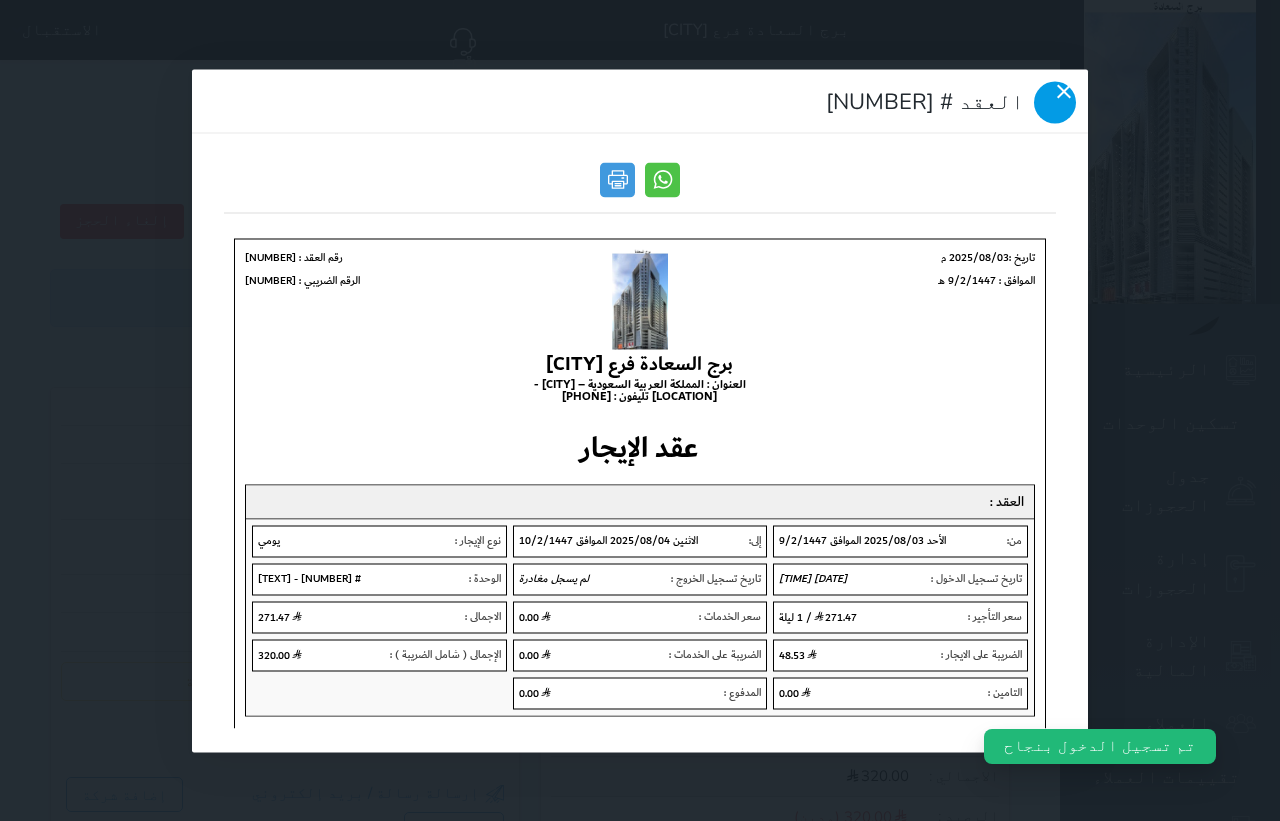 click at bounding box center [1055, 102] 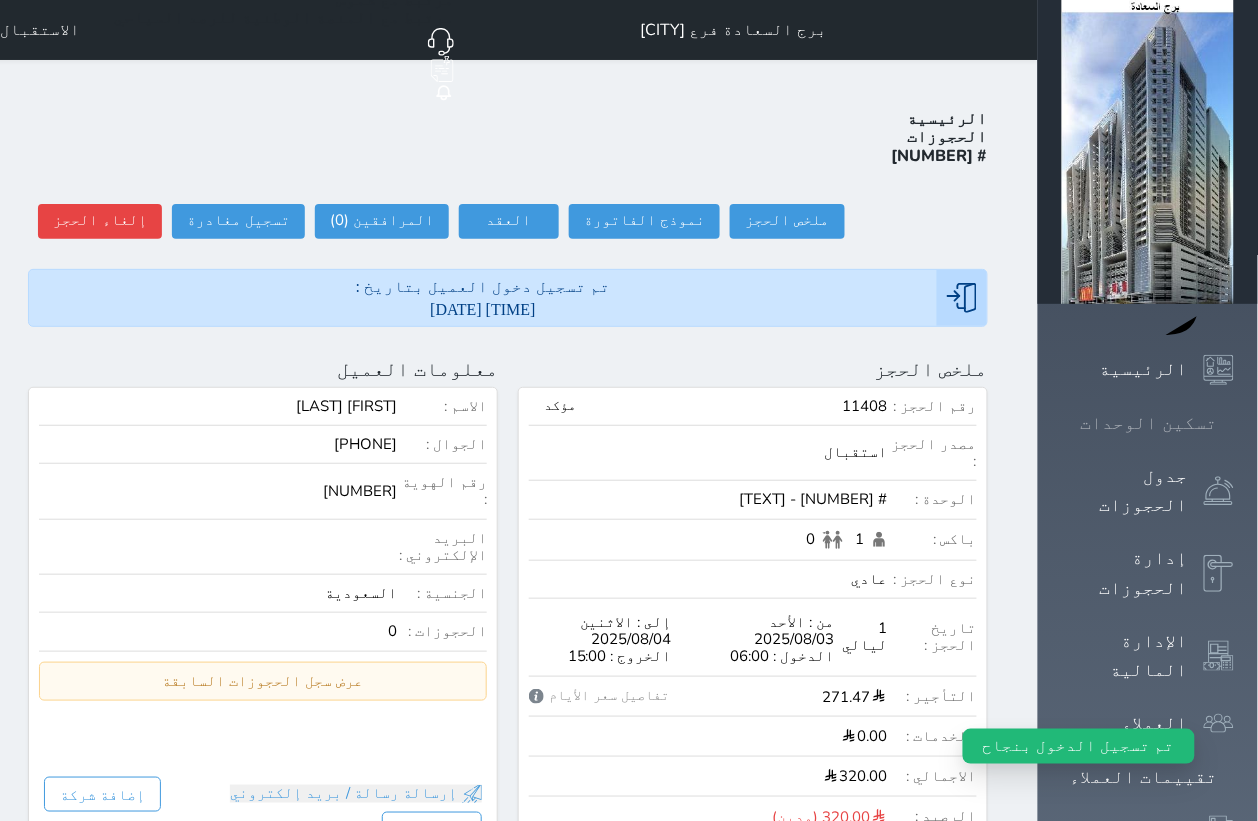 click 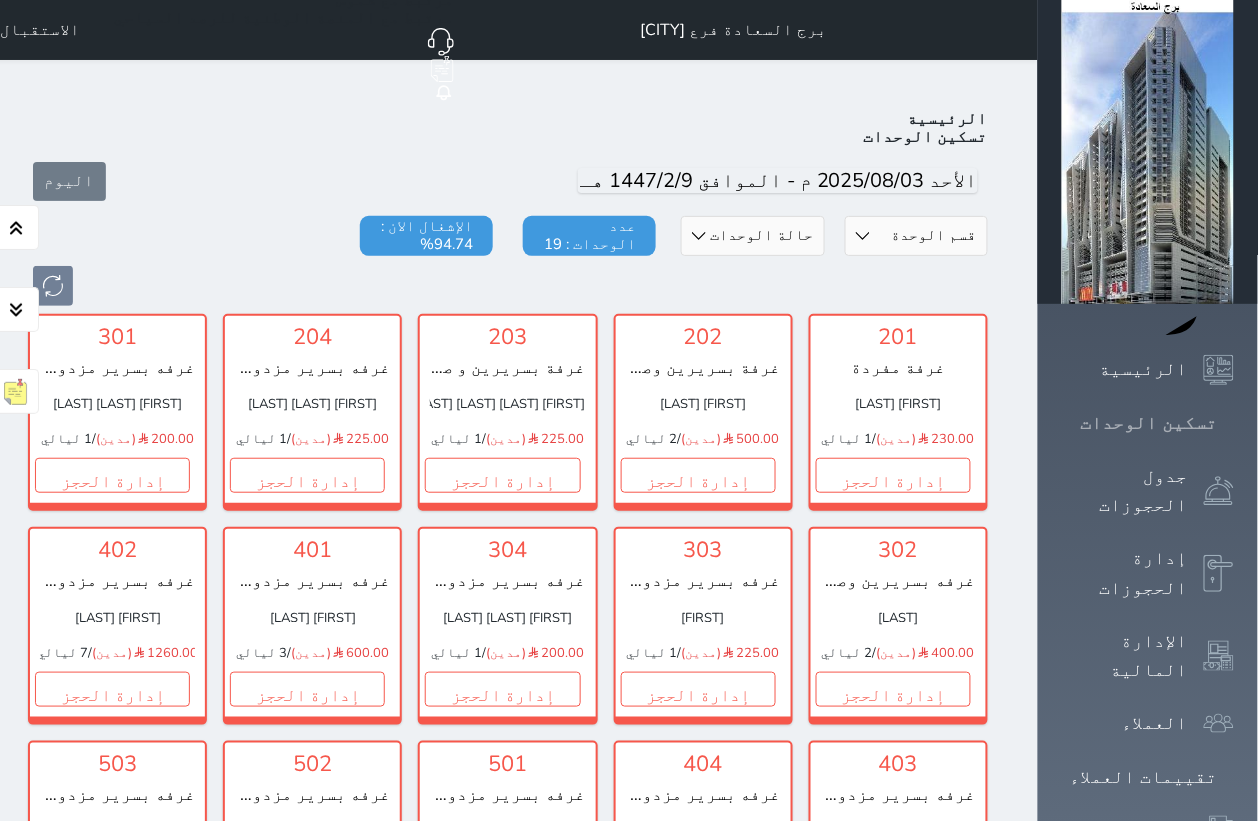 scroll, scrollTop: 77, scrollLeft: 0, axis: vertical 